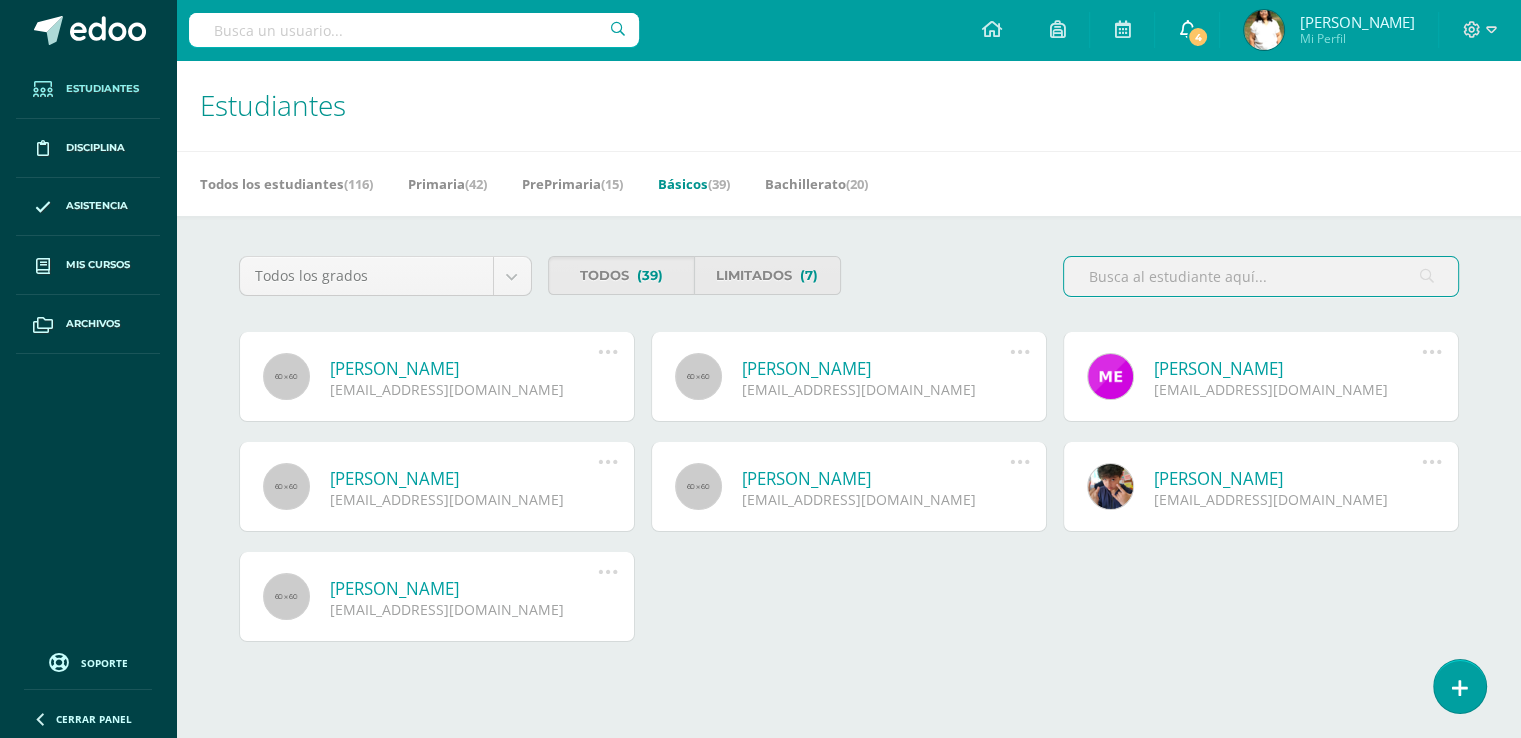 scroll, scrollTop: 0, scrollLeft: 0, axis: both 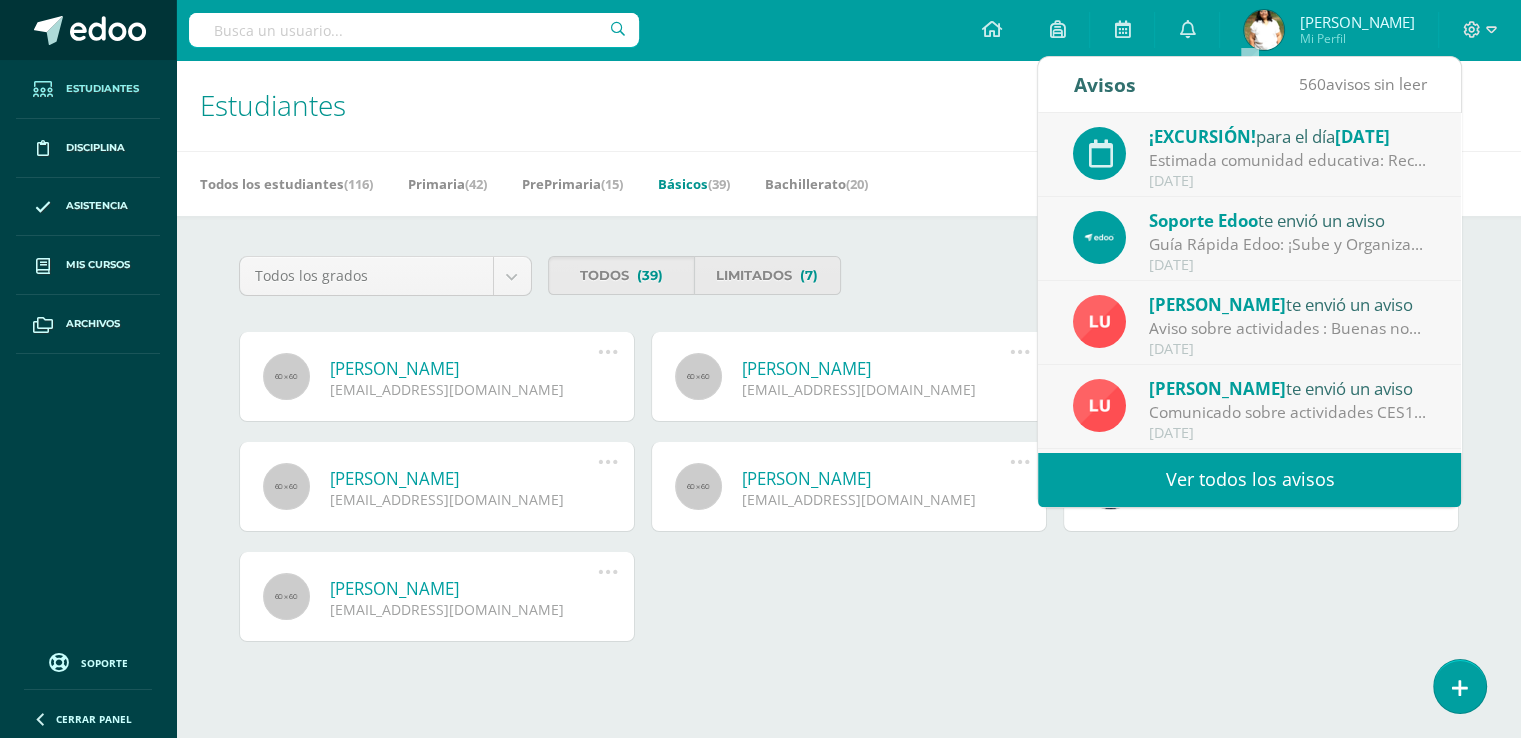 click at bounding box center (88, 30) 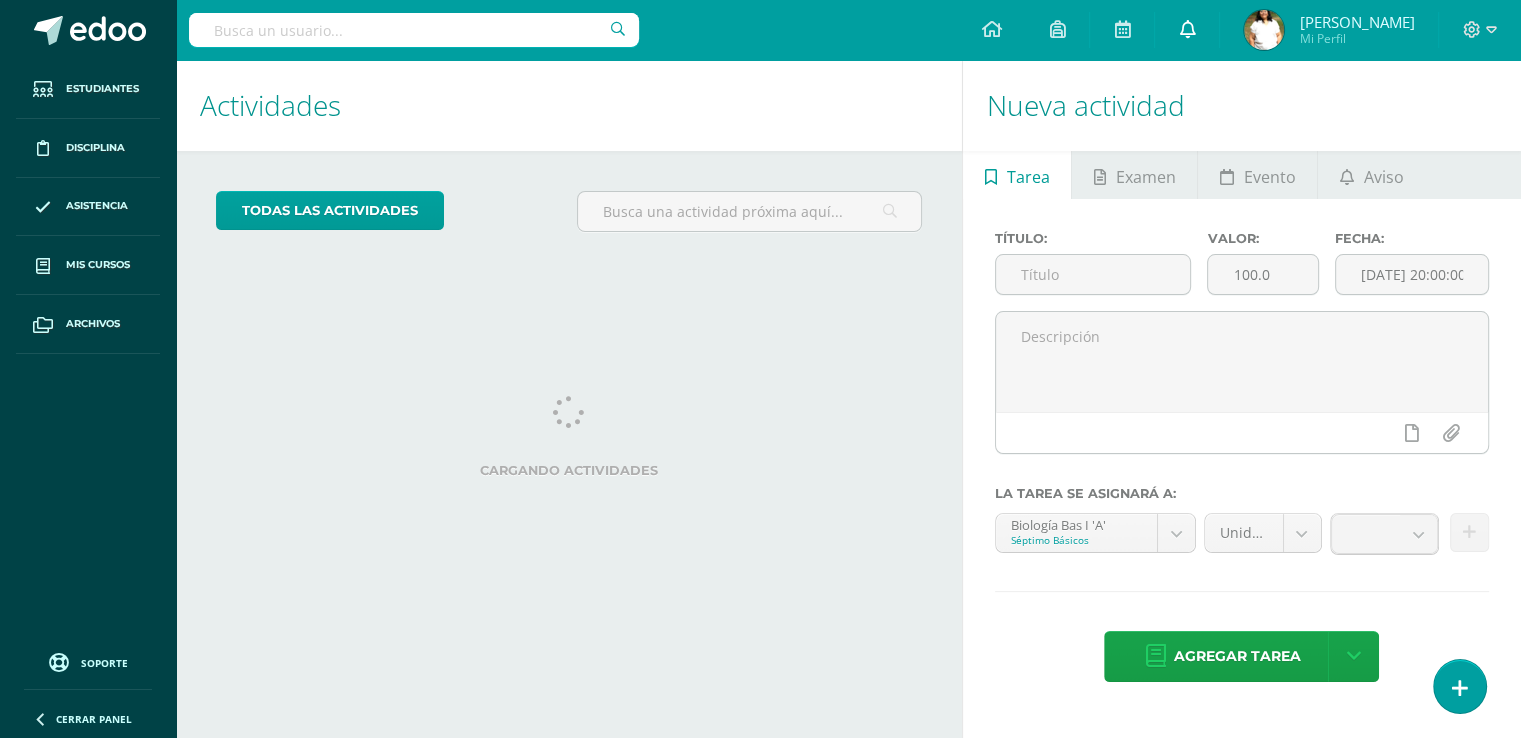 scroll, scrollTop: 0, scrollLeft: 0, axis: both 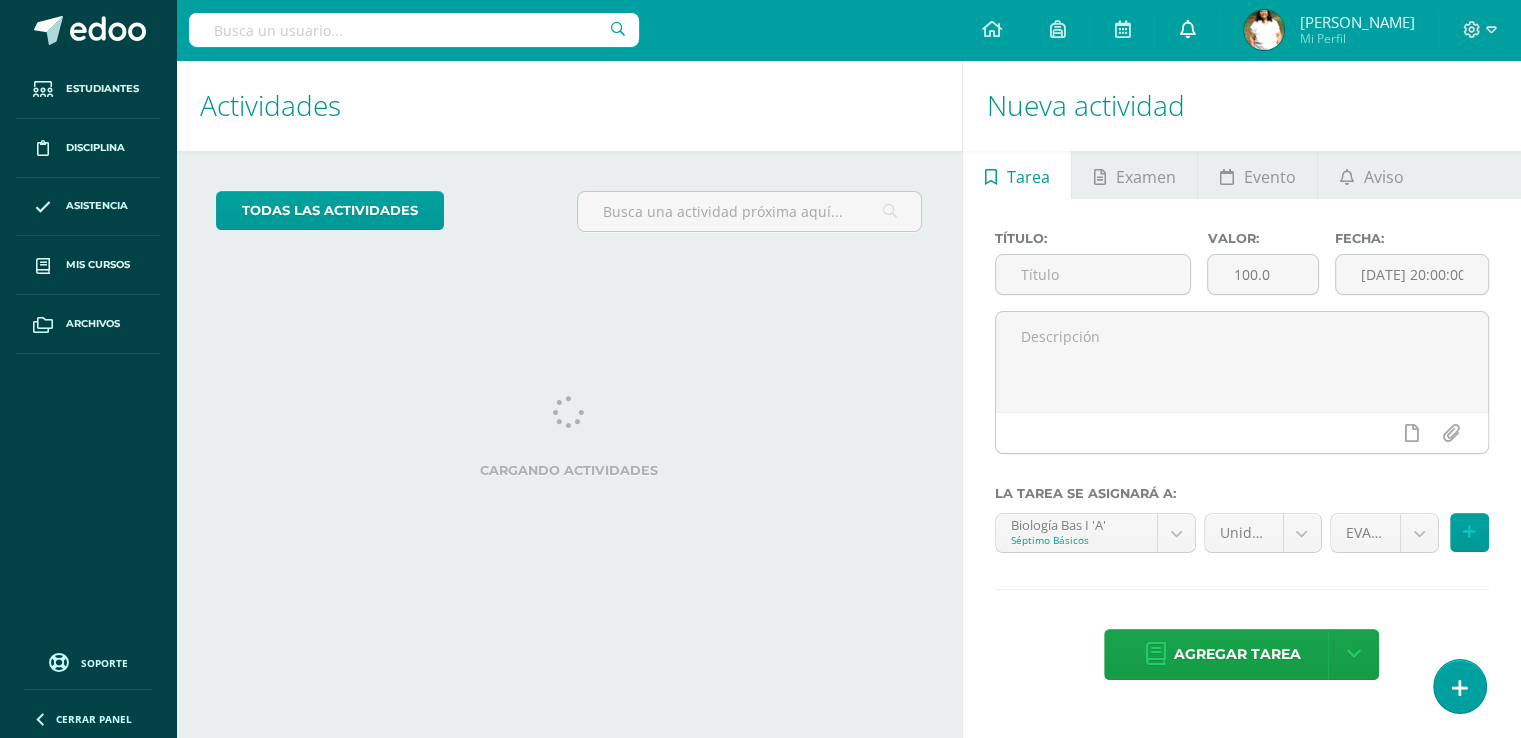 click at bounding box center (1187, 29) 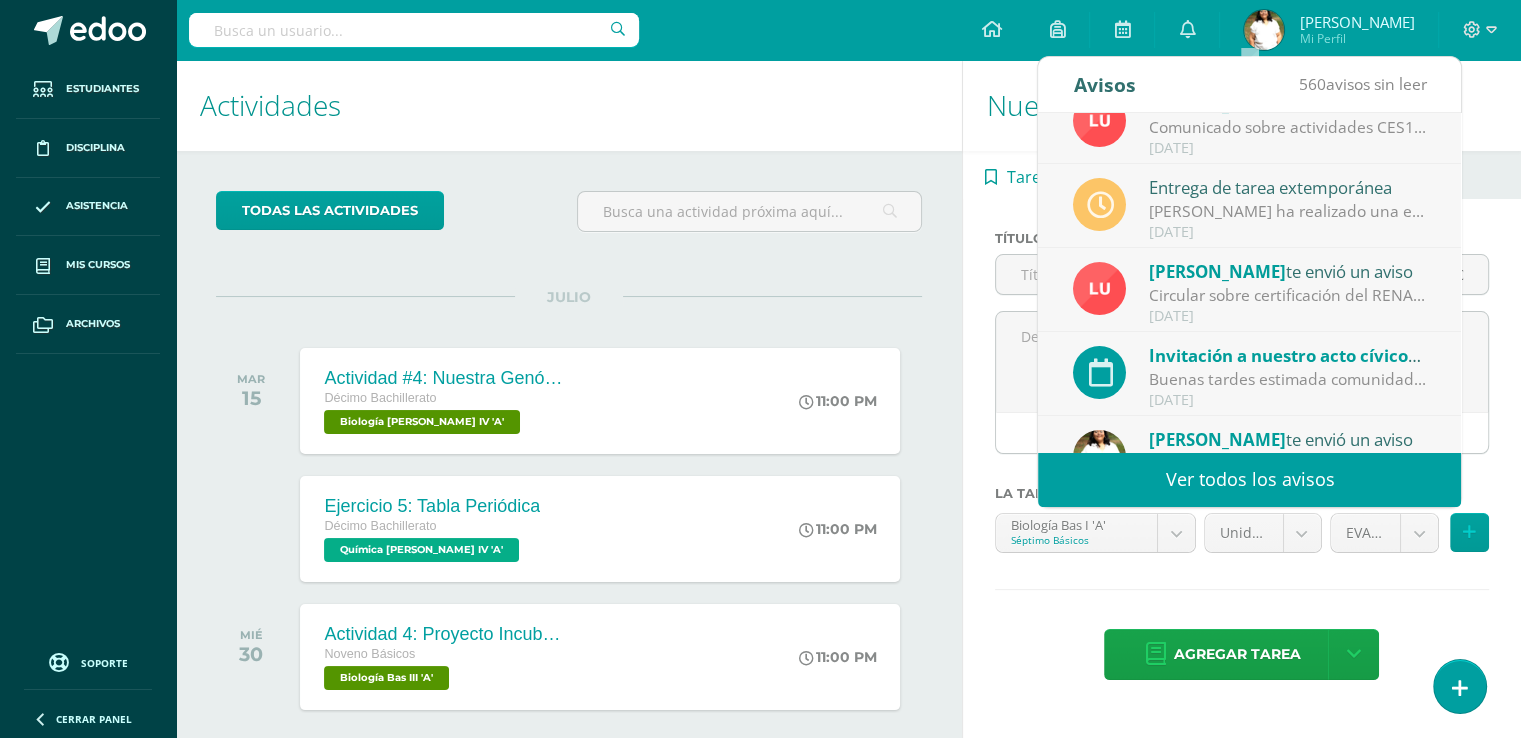 scroll, scrollTop: 296, scrollLeft: 0, axis: vertical 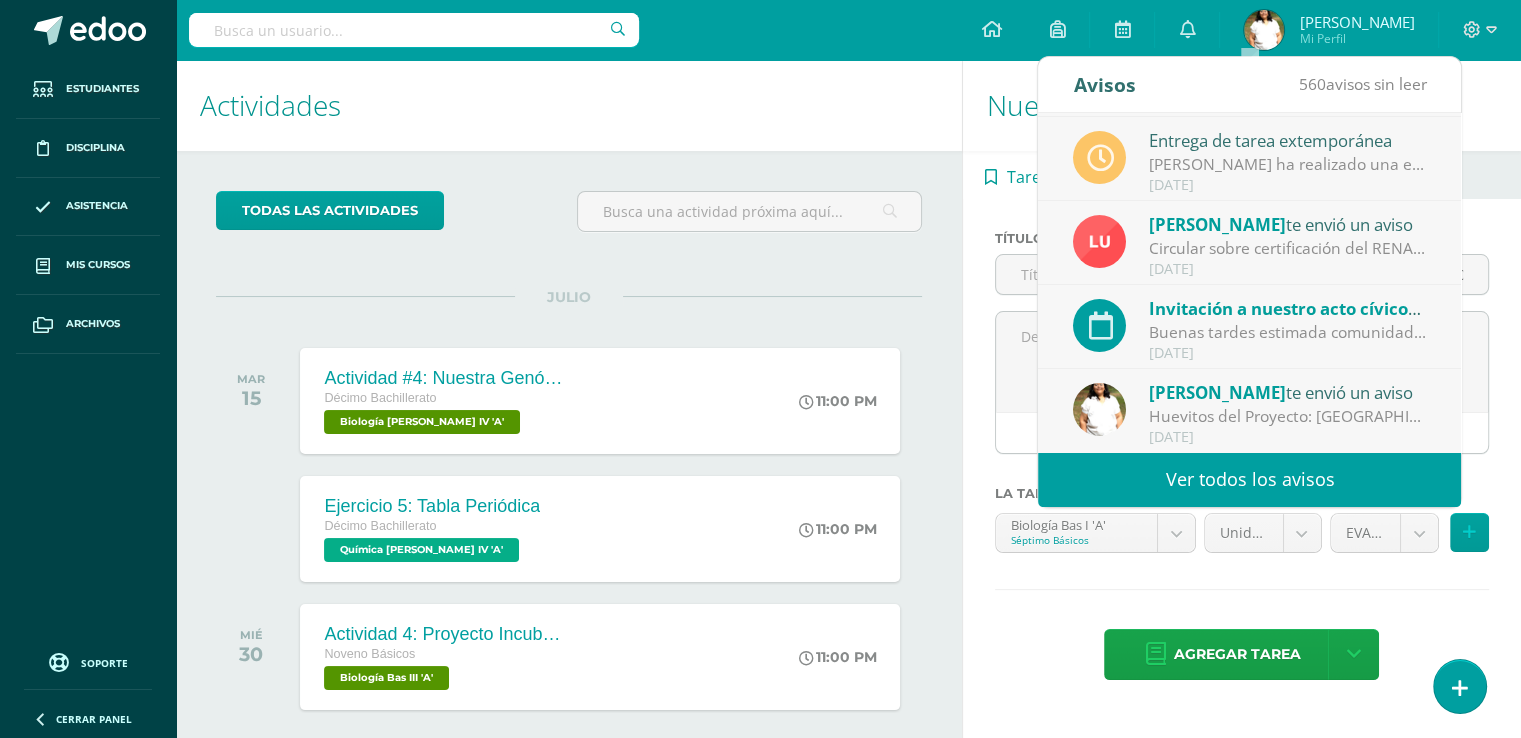 click on "Ver todos los avisos" at bounding box center (1249, 479) 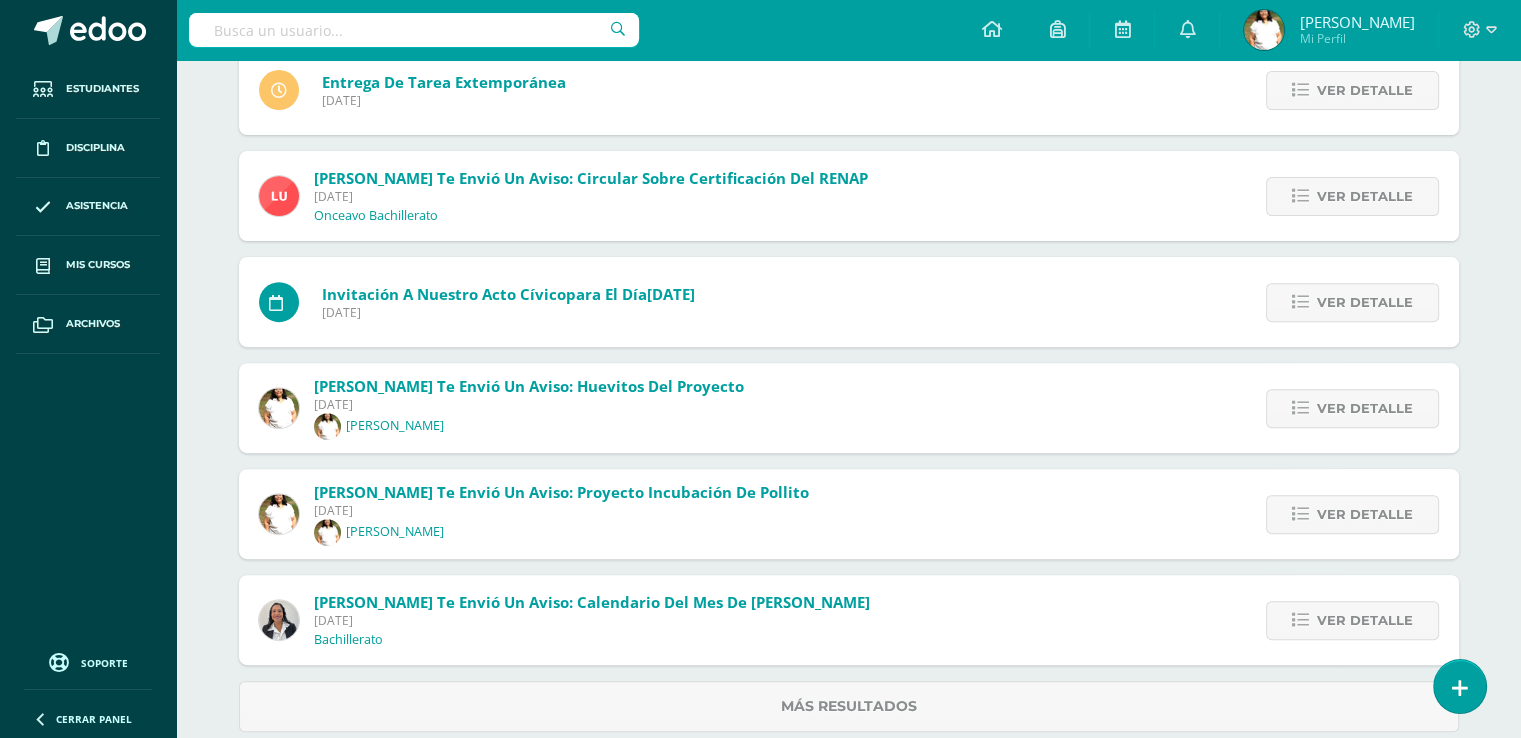scroll, scrollTop: 788, scrollLeft: 0, axis: vertical 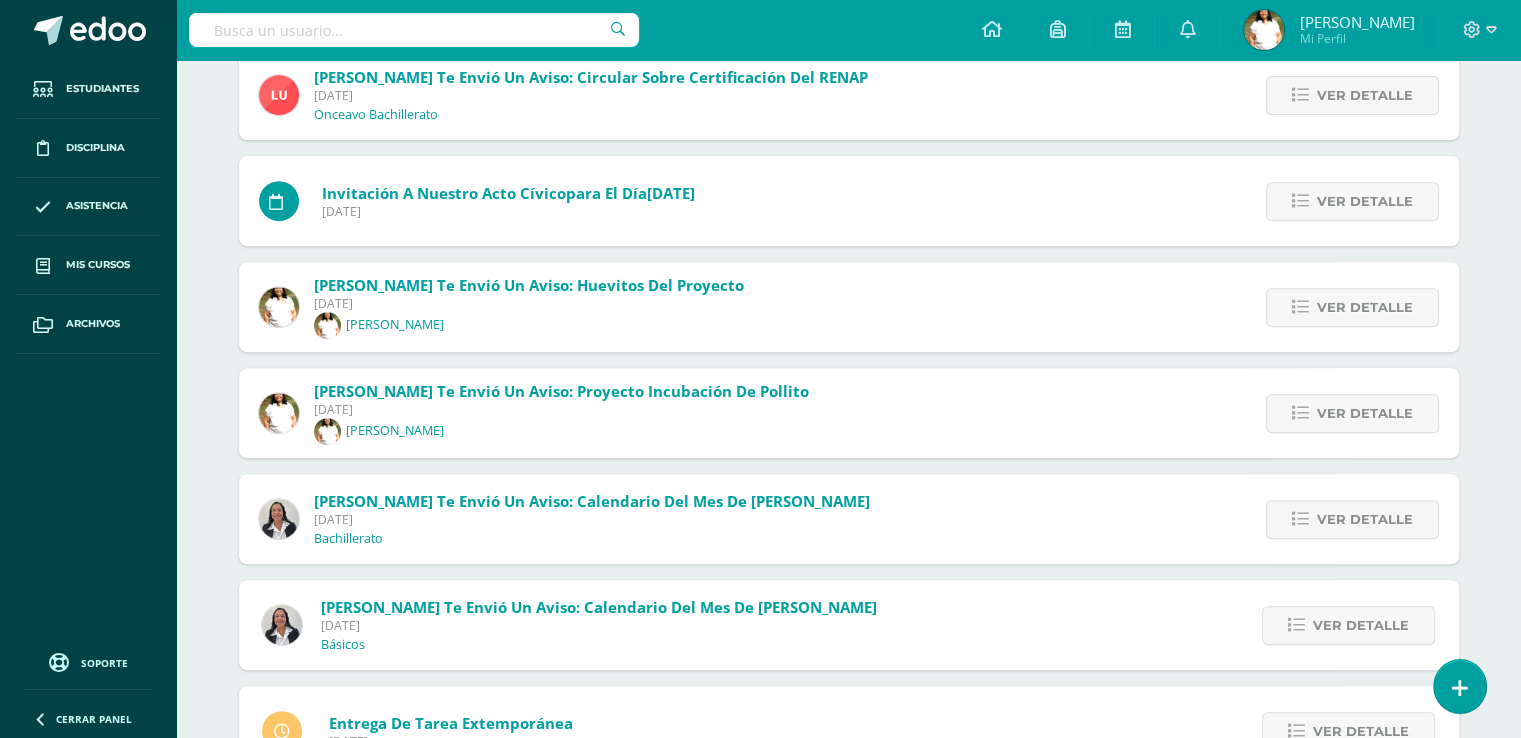 click on "Jueves 03 de Julio de 2025" at bounding box center [561, 409] 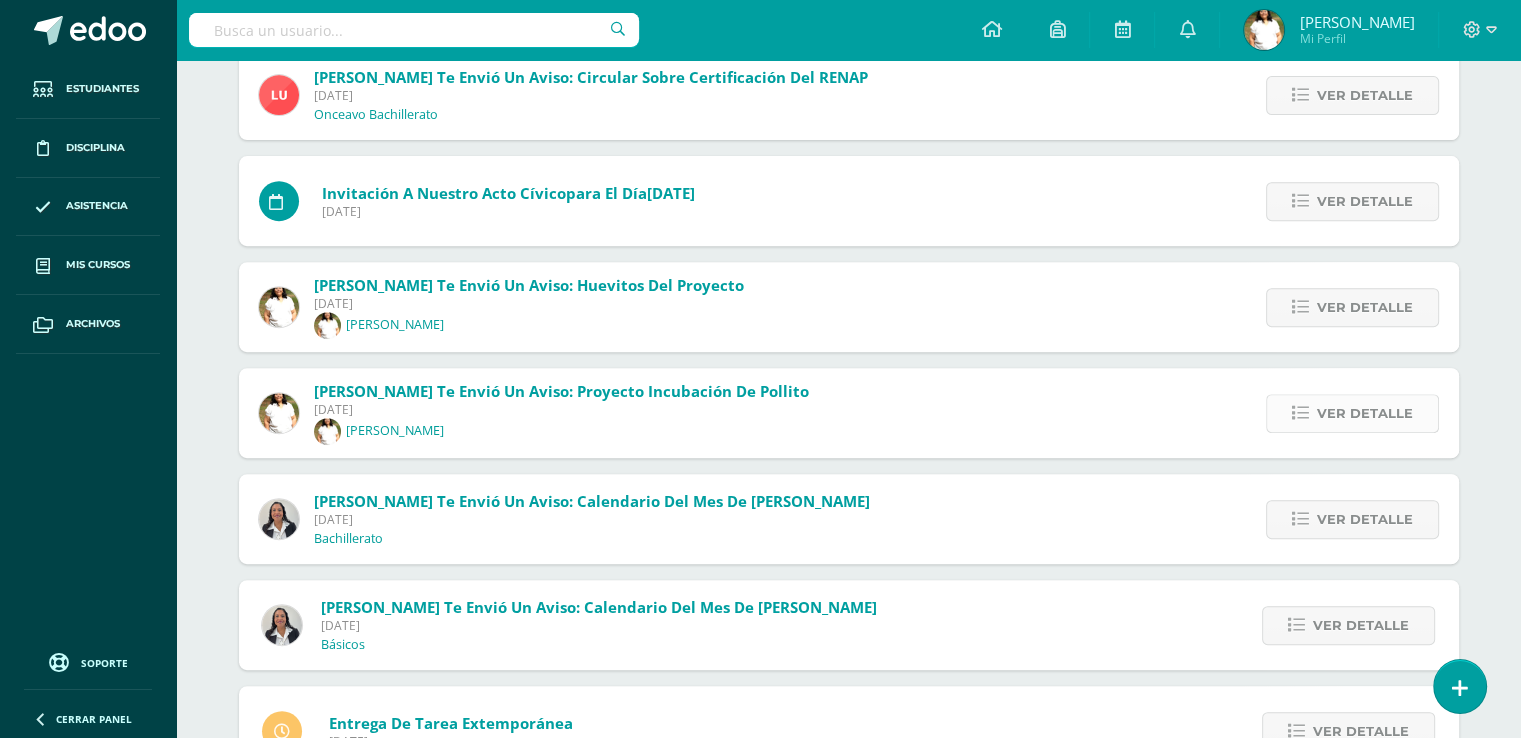 click on "Ver detalle" at bounding box center (1365, 413) 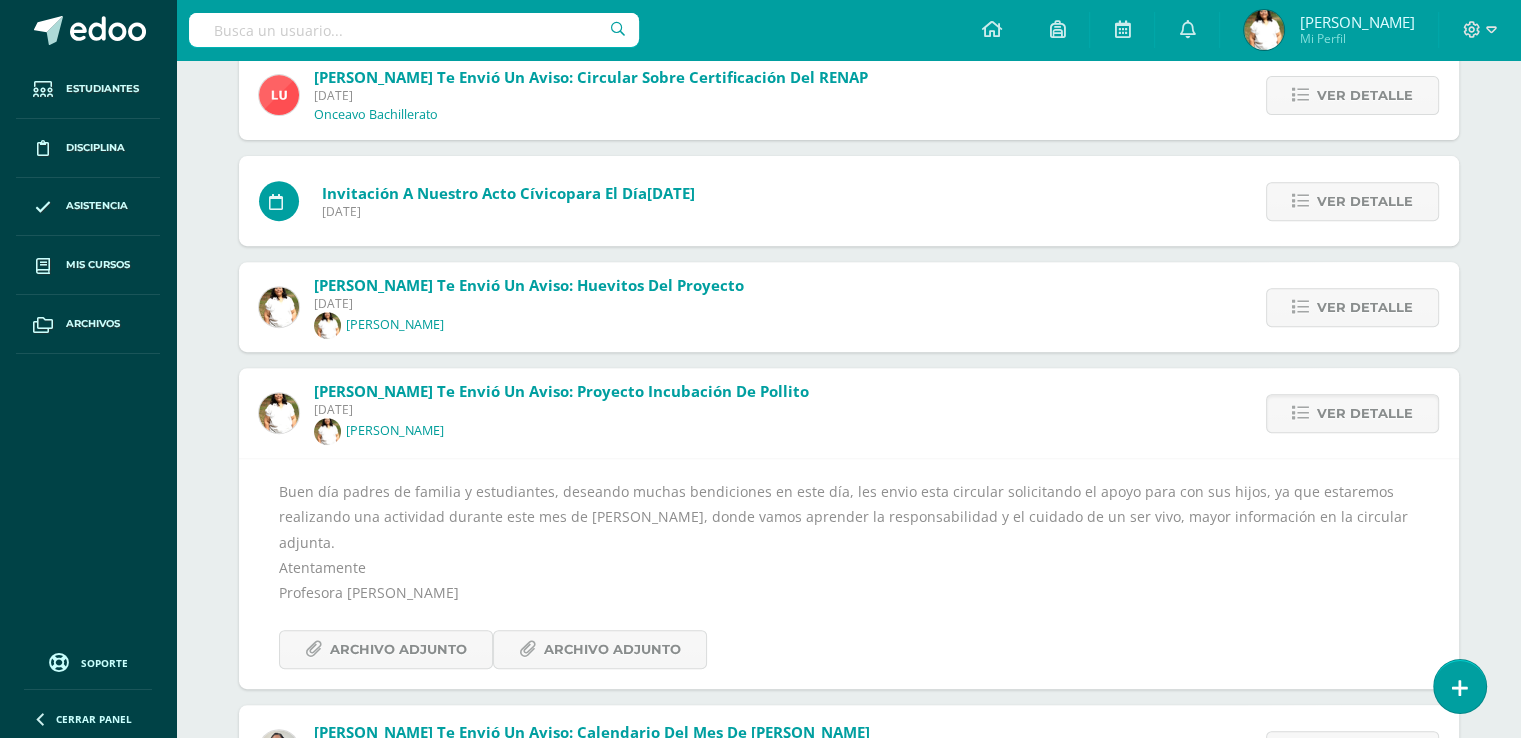 click on "Buen día padres de familia y estudiantes, deseando muchas bendiciones en este día, les envio esta circular solicitando el apoyo  para con sus hijos, ya que estaremos realizando una actividad durante este mes de Julio, donde vamos aprender la responsabilidad y el cuidado de un ser vivo, mayor información en la circular adjunta. Atentamente  Profesora Lilian Garoz
Archivo Adjunto Archivo Adjunto" at bounding box center (849, 574) 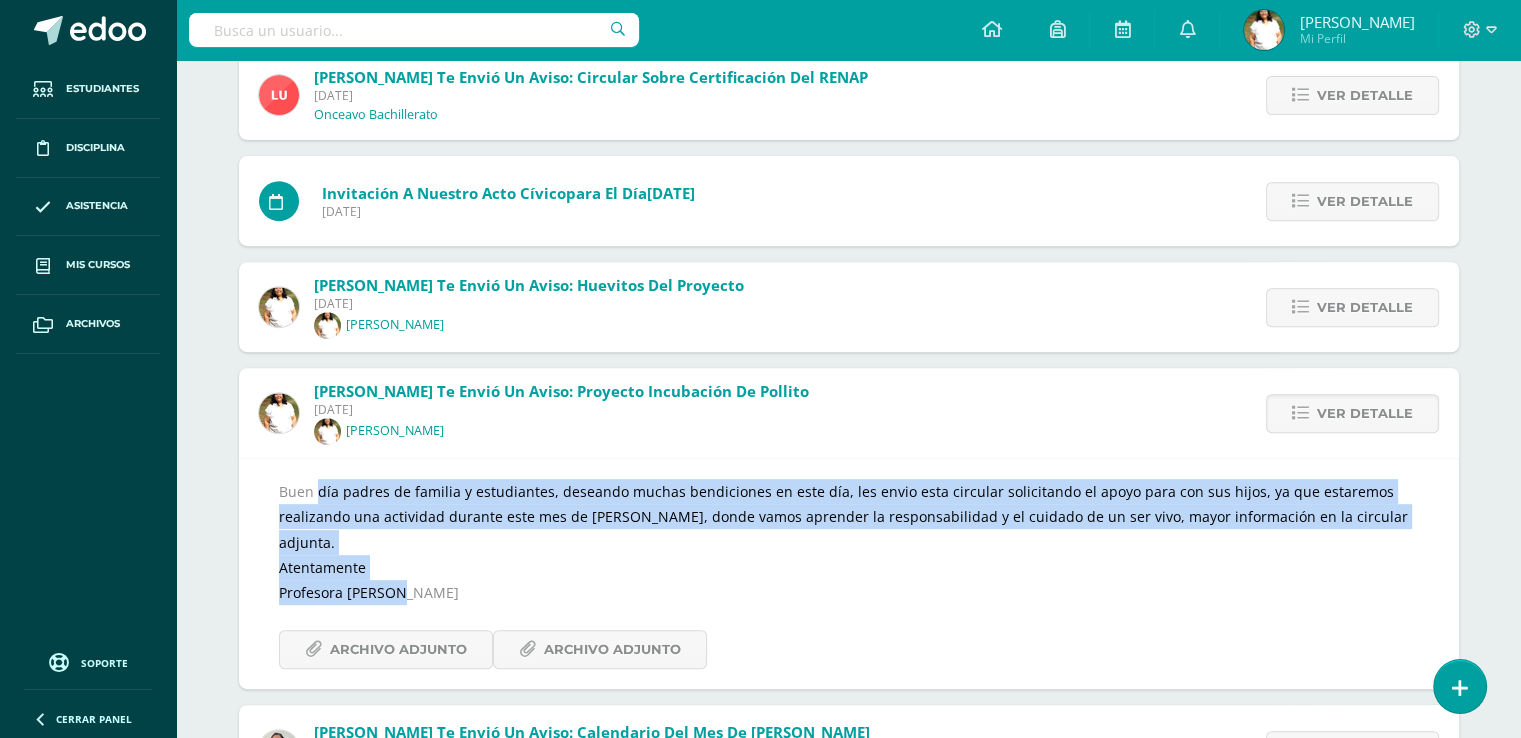 drag, startPoint x: 347, startPoint y: 572, endPoint x: 295, endPoint y: 541, distance: 60.53924 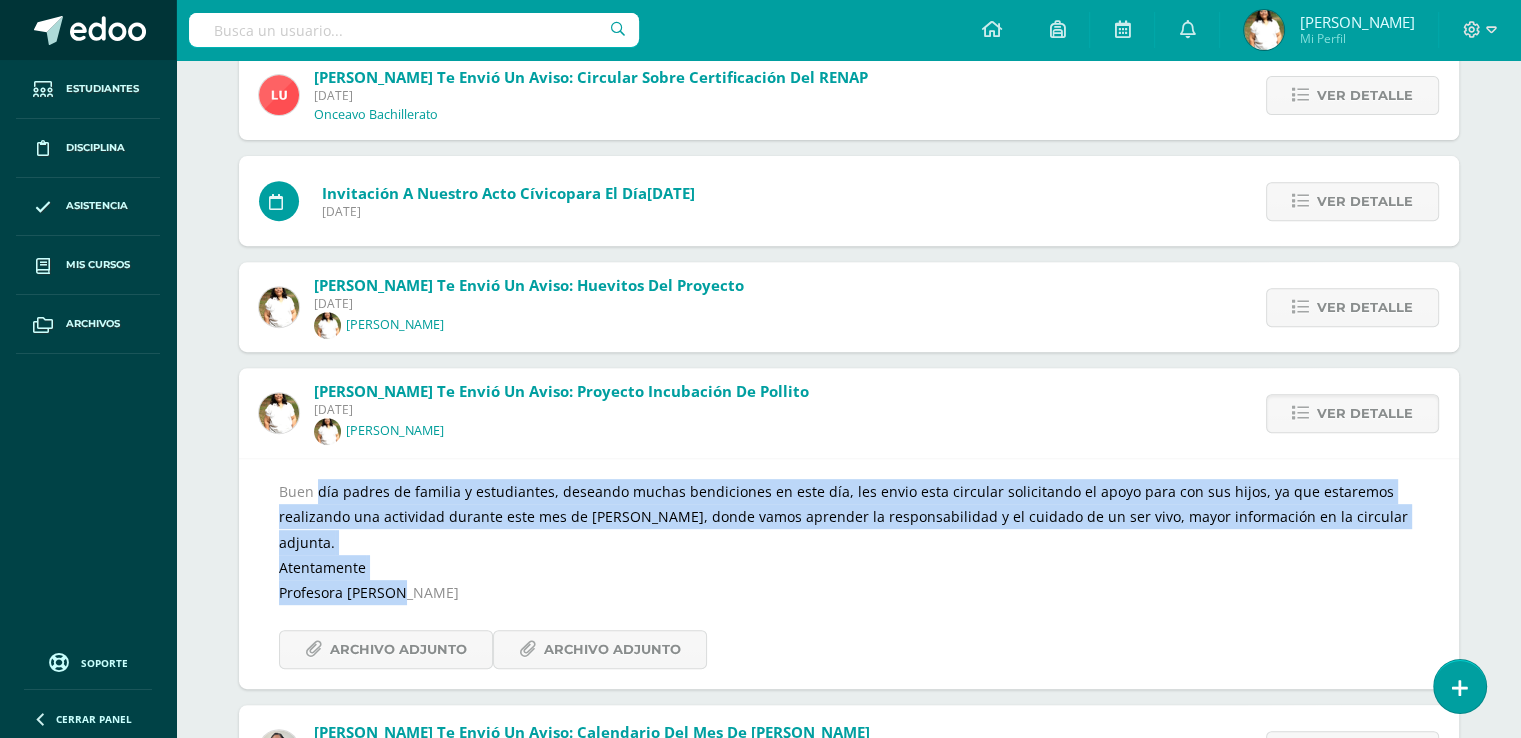 click at bounding box center [88, 30] 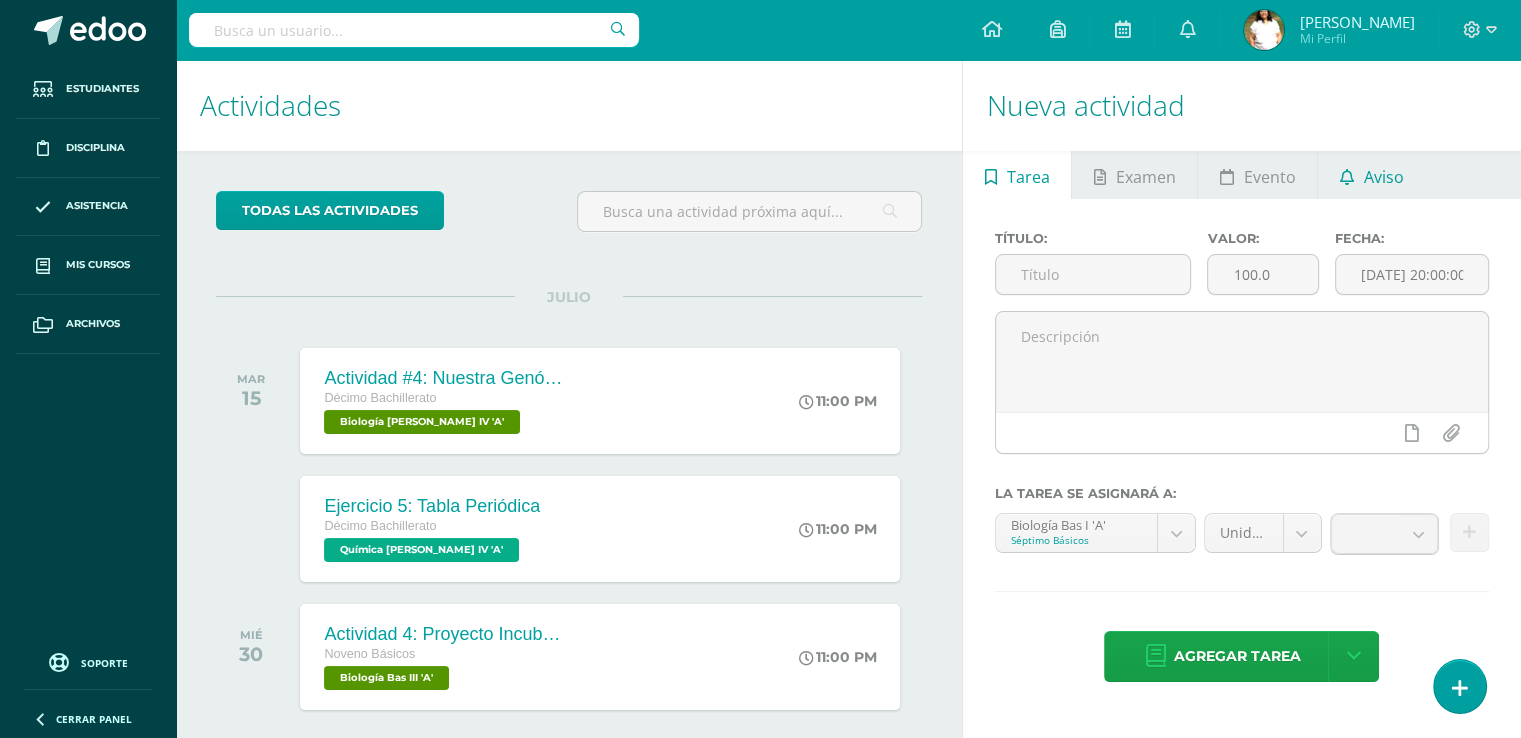 scroll, scrollTop: 0, scrollLeft: 0, axis: both 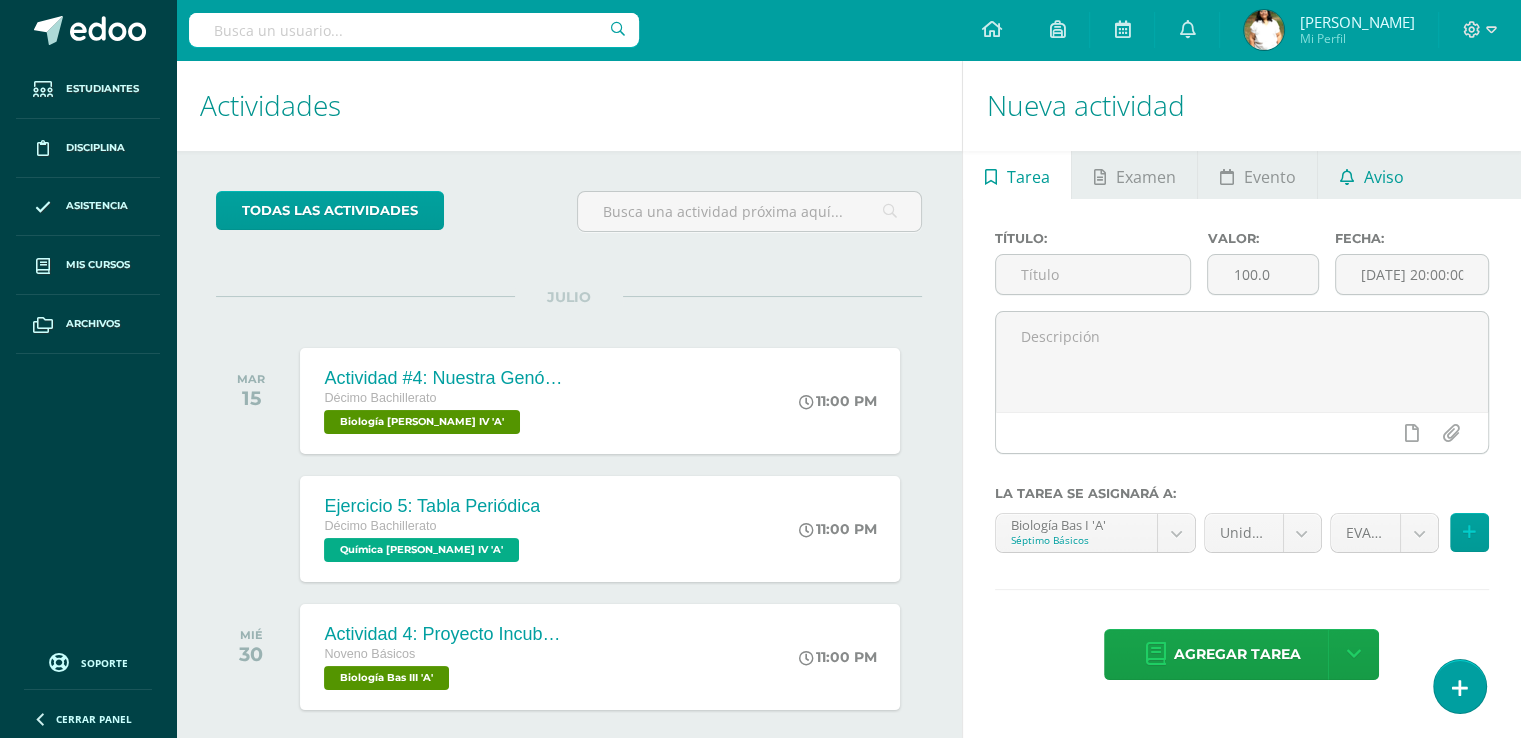 click on "Aviso" at bounding box center [1384, 177] 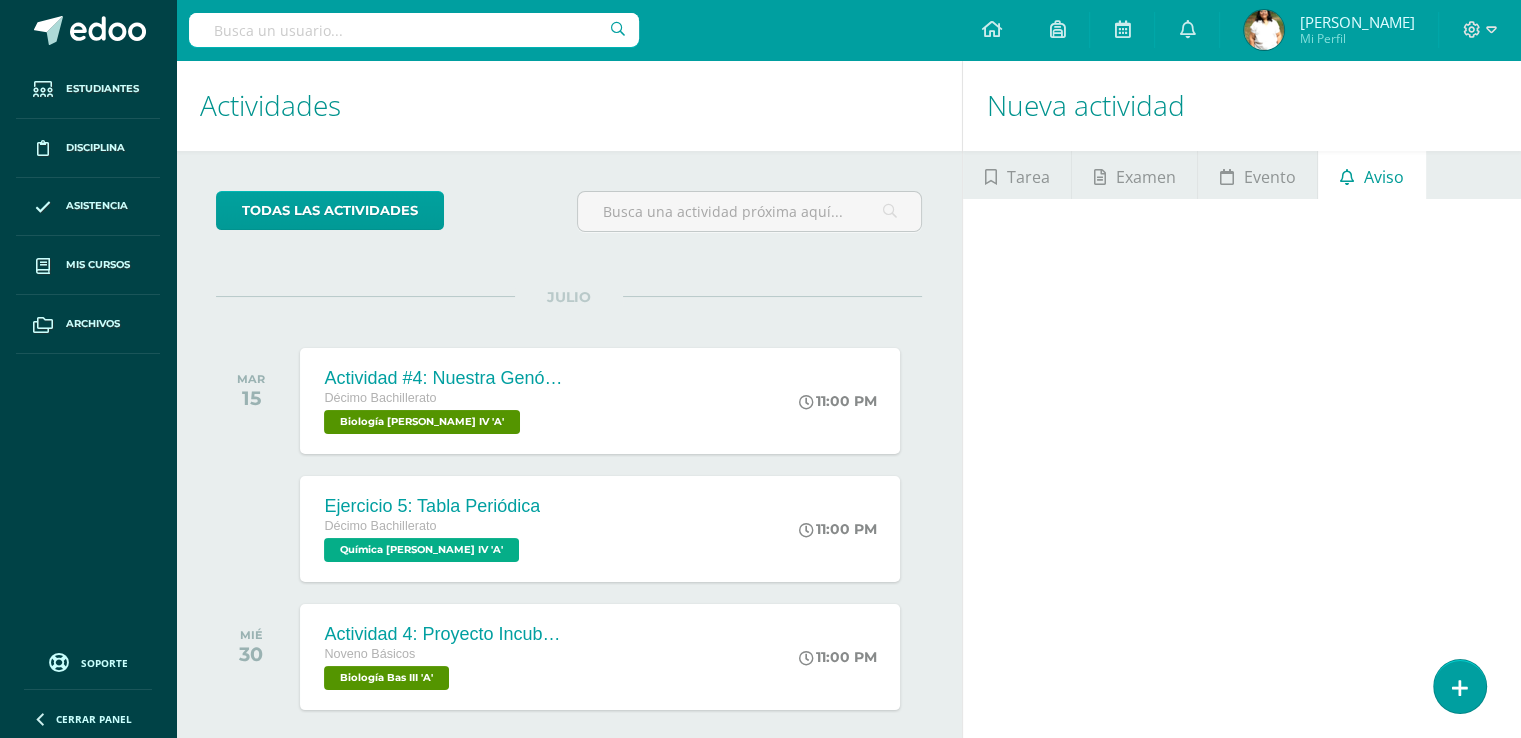 scroll, scrollTop: 160, scrollLeft: 0, axis: vertical 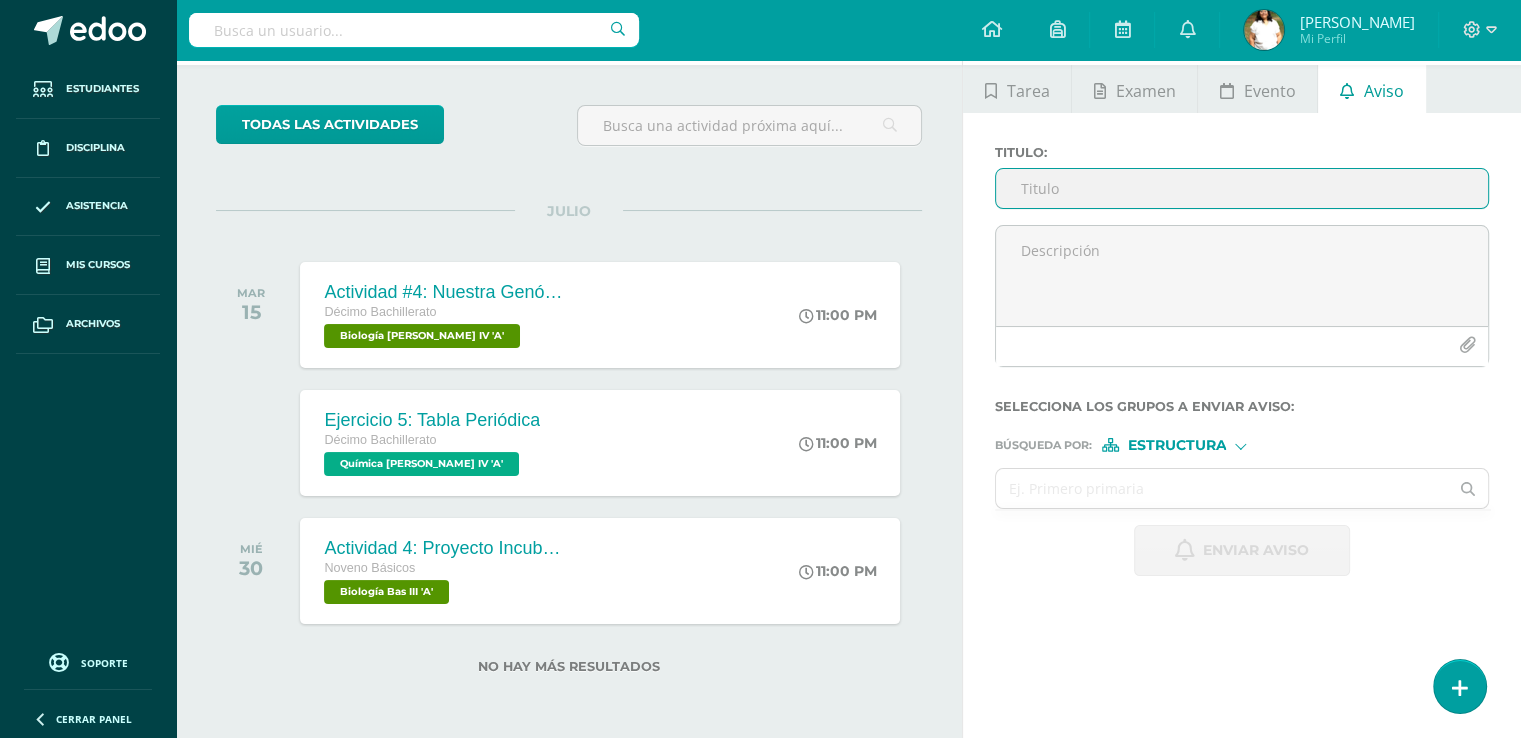 click on "Titulo :" at bounding box center (1242, 188) 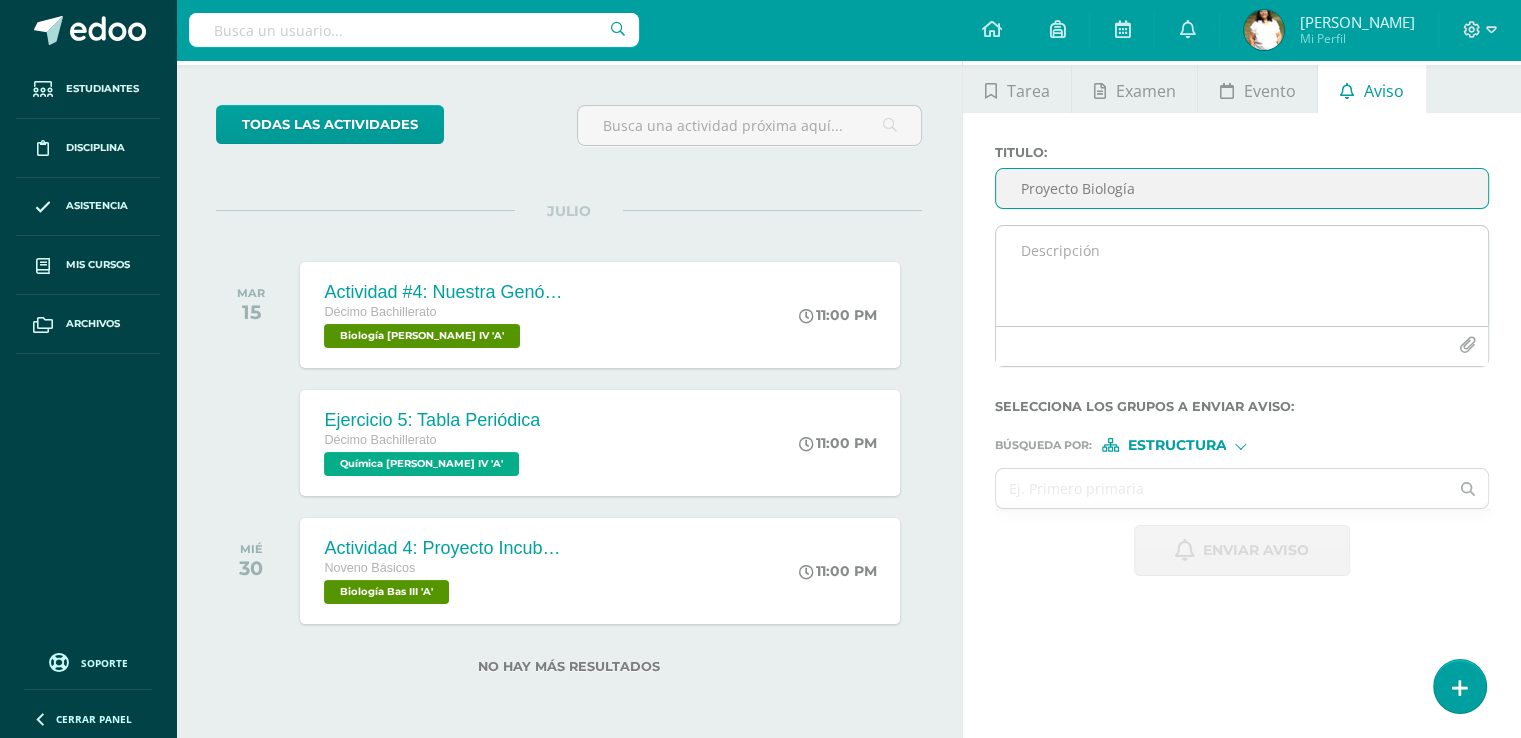 type on "Proyecto Biología" 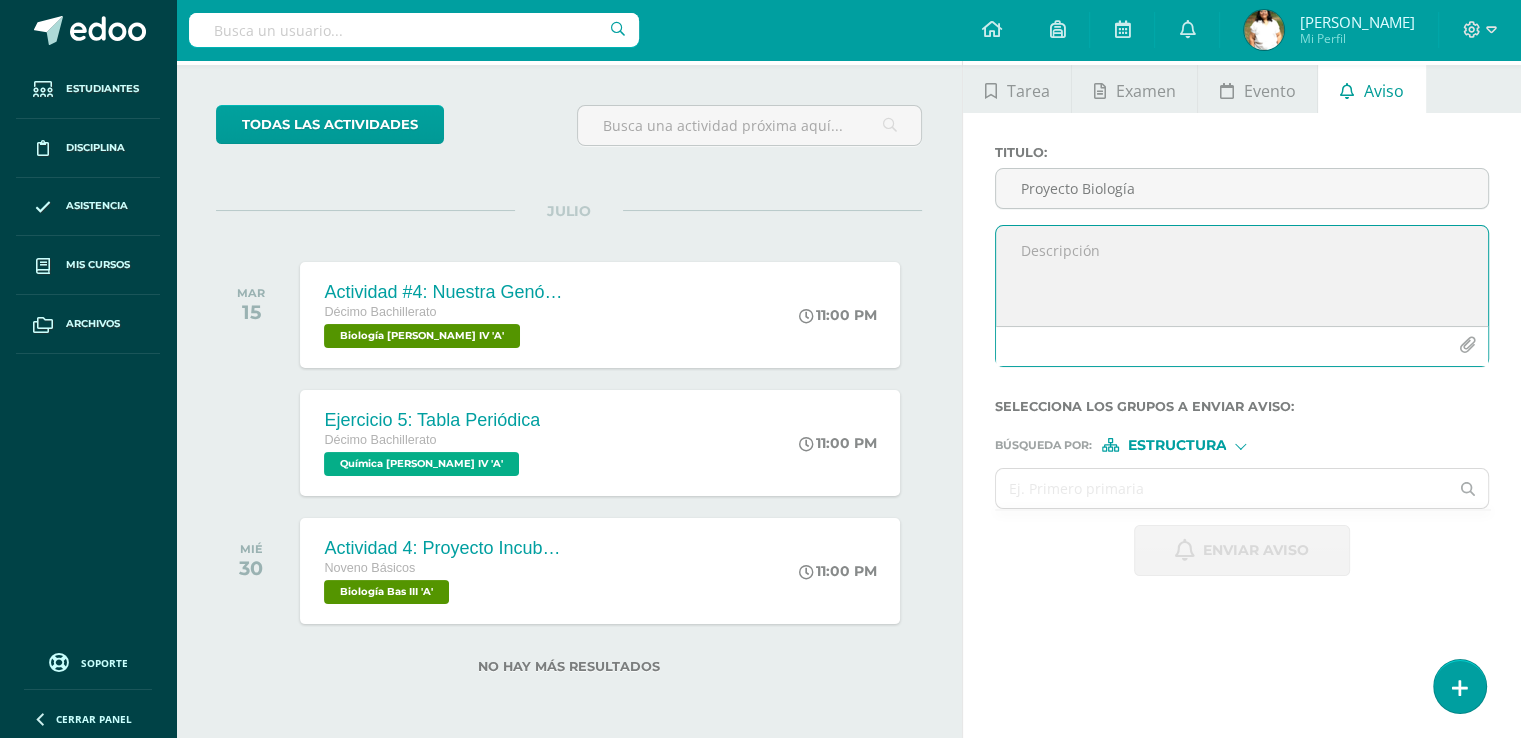paste on "Buen día padres de familia y estudiantes, deseando muchas bendiciones en este día, les envio esta circular solicitando el apoyo para con sus hijos, ya que estaremos realizando una actividad durante este mes de Julio, donde vamos aprender la responsabilidad y el cuidado de un ser vivo, mayor información en la circular adjunta.
Atentamente
Profesora Lilian" 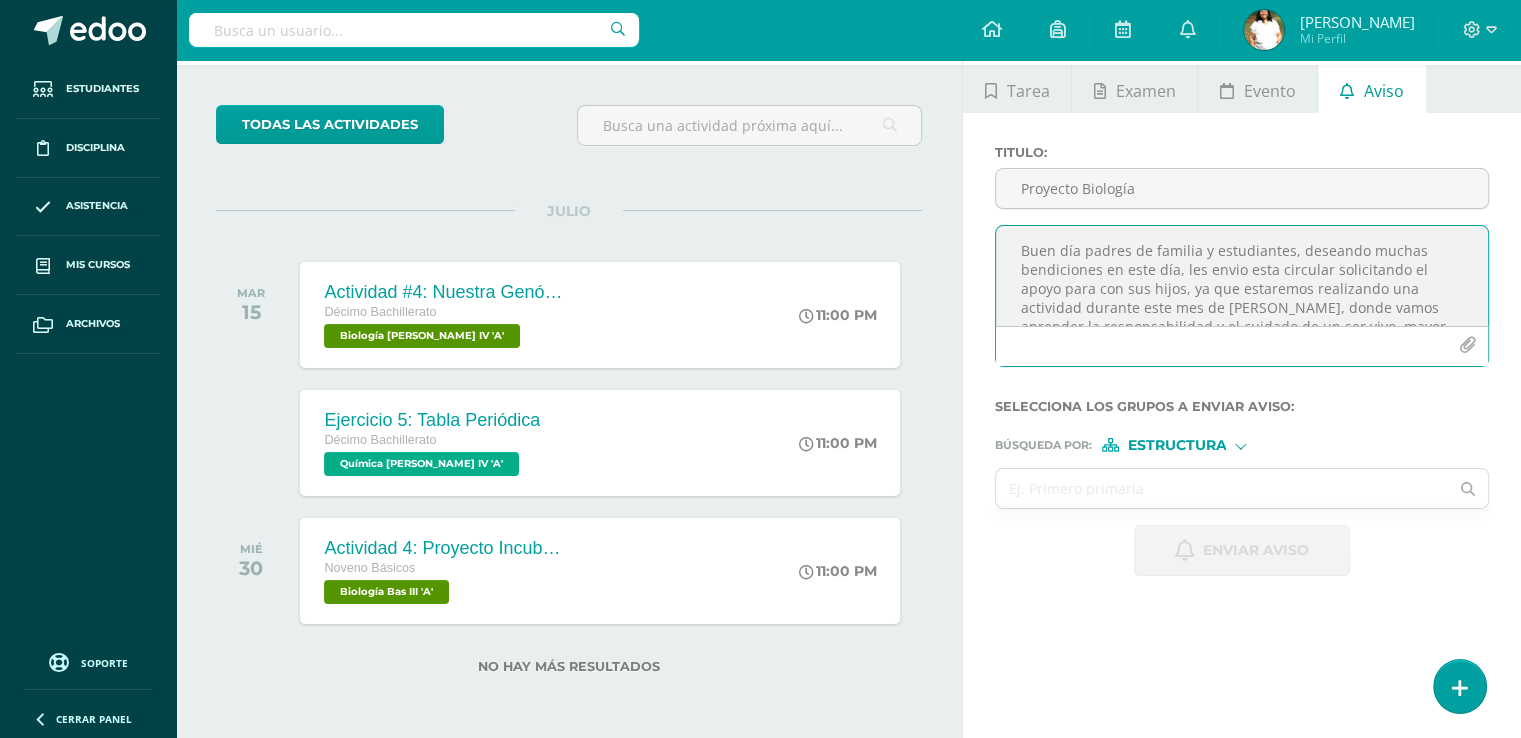 scroll, scrollTop: 68, scrollLeft: 0, axis: vertical 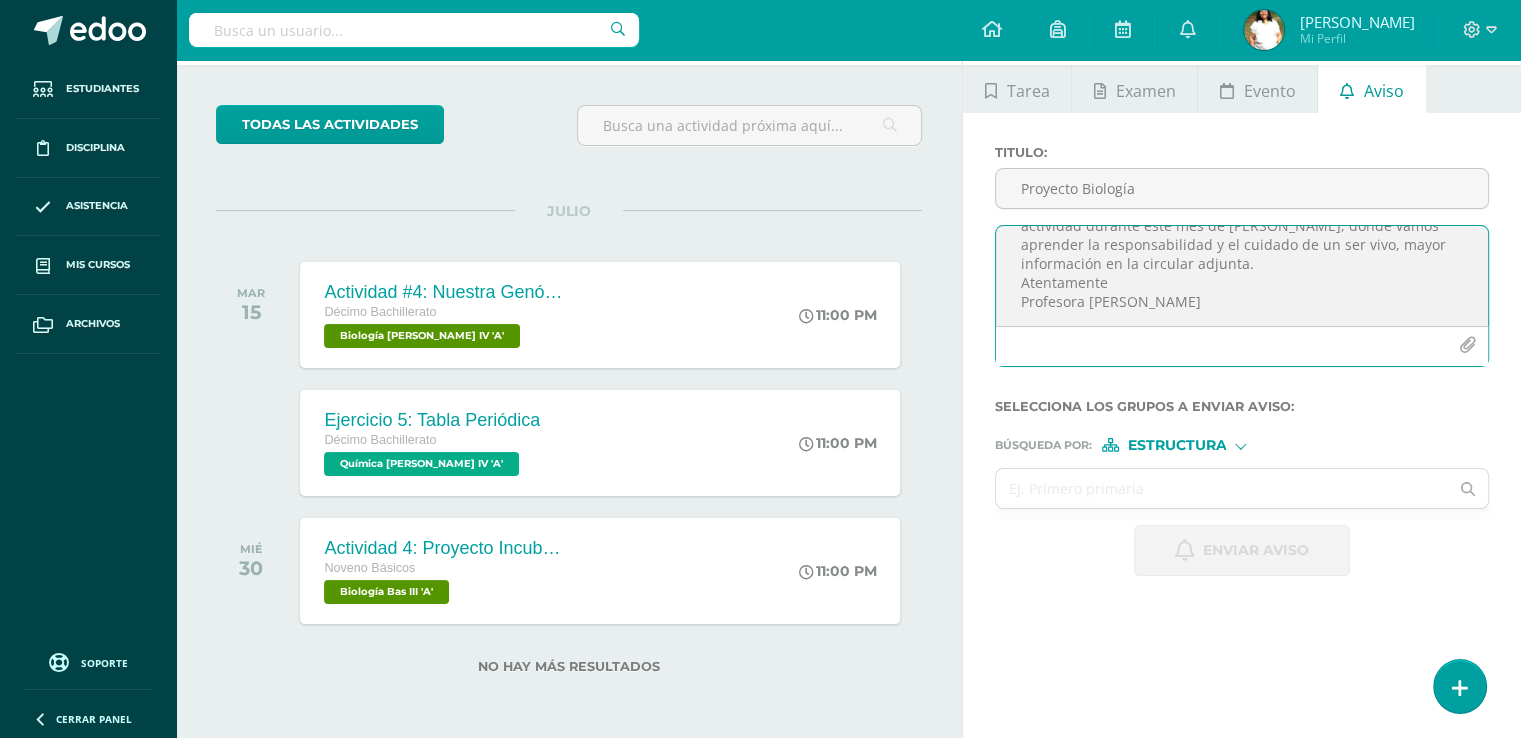 drag, startPoint x: 1048, startPoint y: 267, endPoint x: 1304, endPoint y: 361, distance: 272.7123 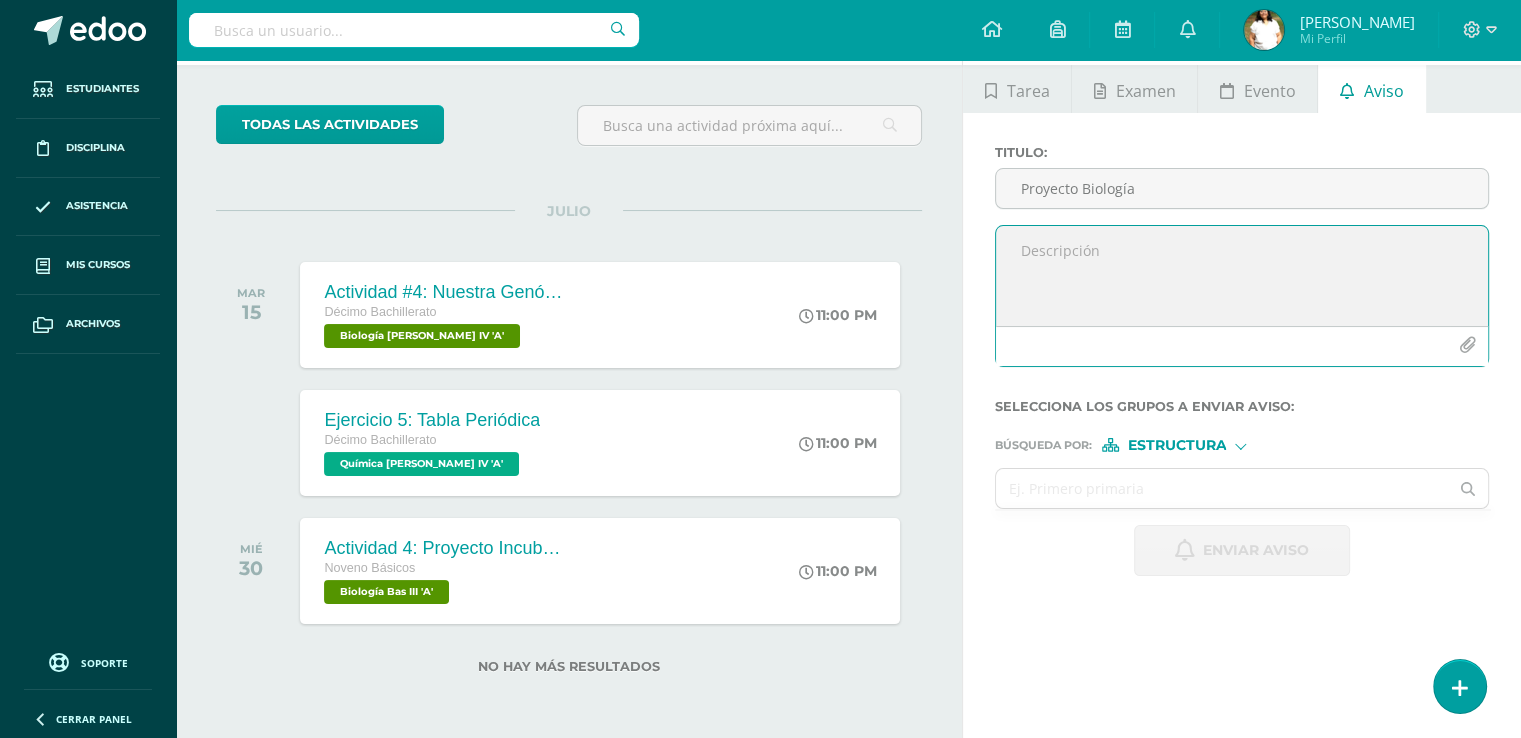 scroll, scrollTop: 0, scrollLeft: 0, axis: both 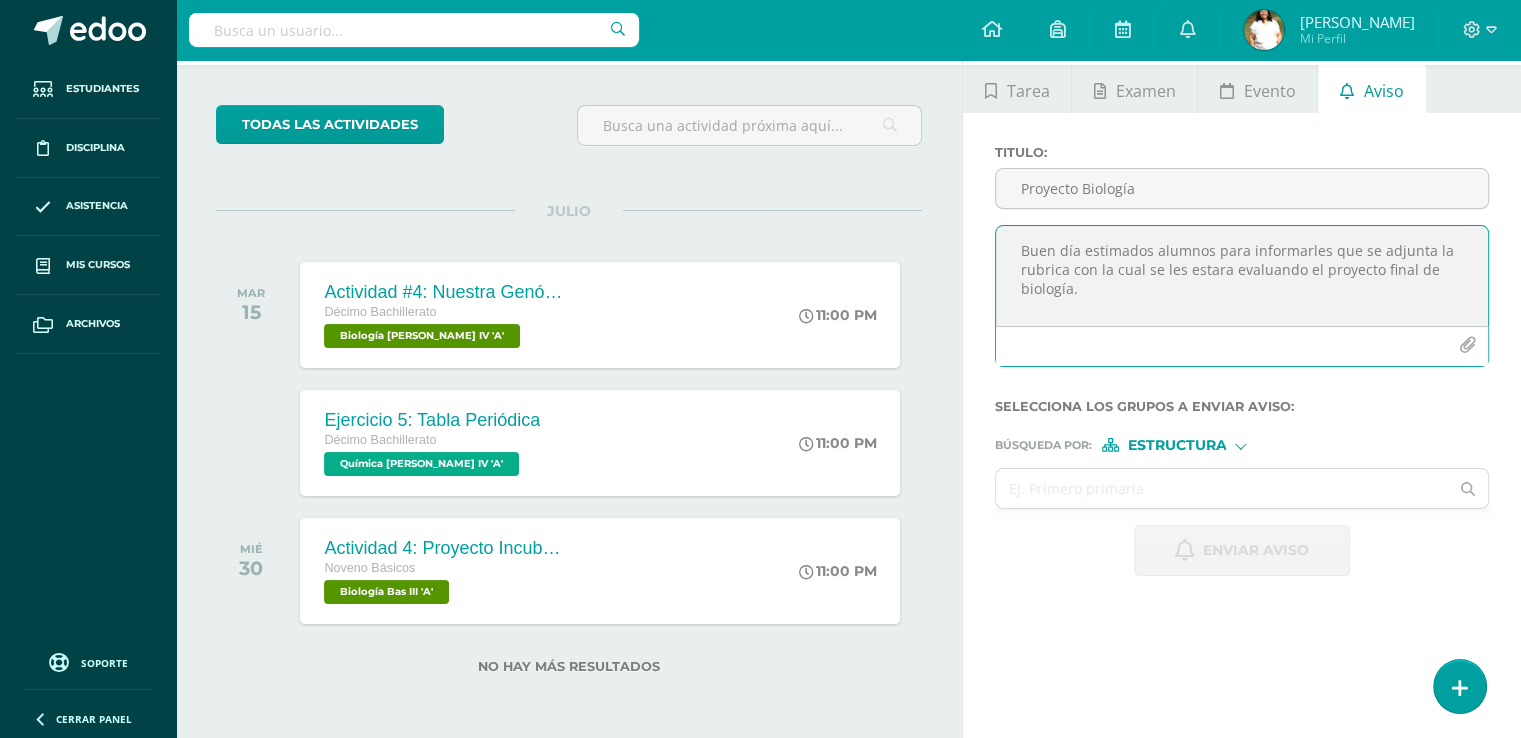 click on "Buen día estimados alumnos para informarles que se adjunta la rubrica con la cual se les estara evaluando el proyecto final de biología." at bounding box center [1242, 276] 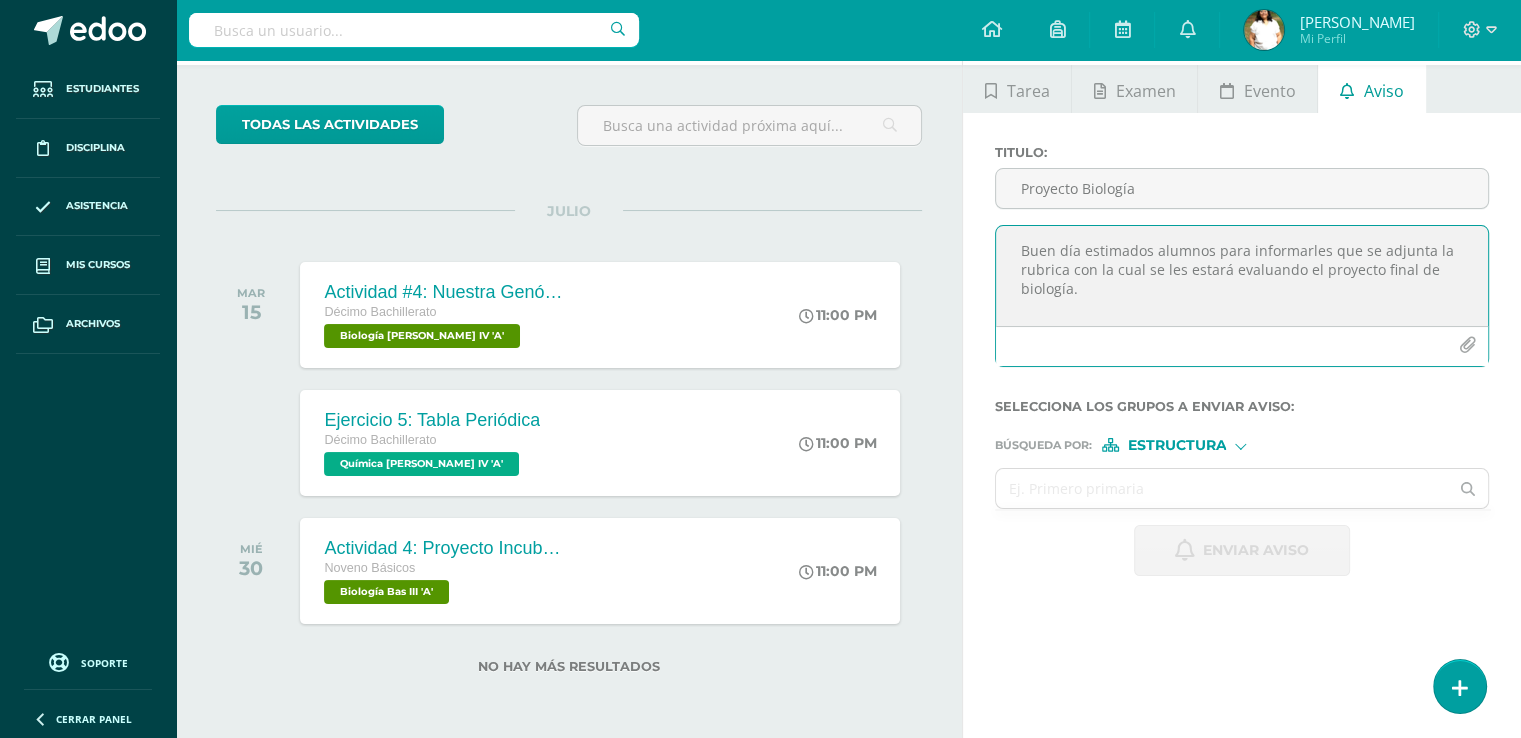 click on "Buen día estimados alumnos para informarles que se adjunta la rubrica con la cual se les estará evaluando el proyecto final de biología." at bounding box center [1242, 276] 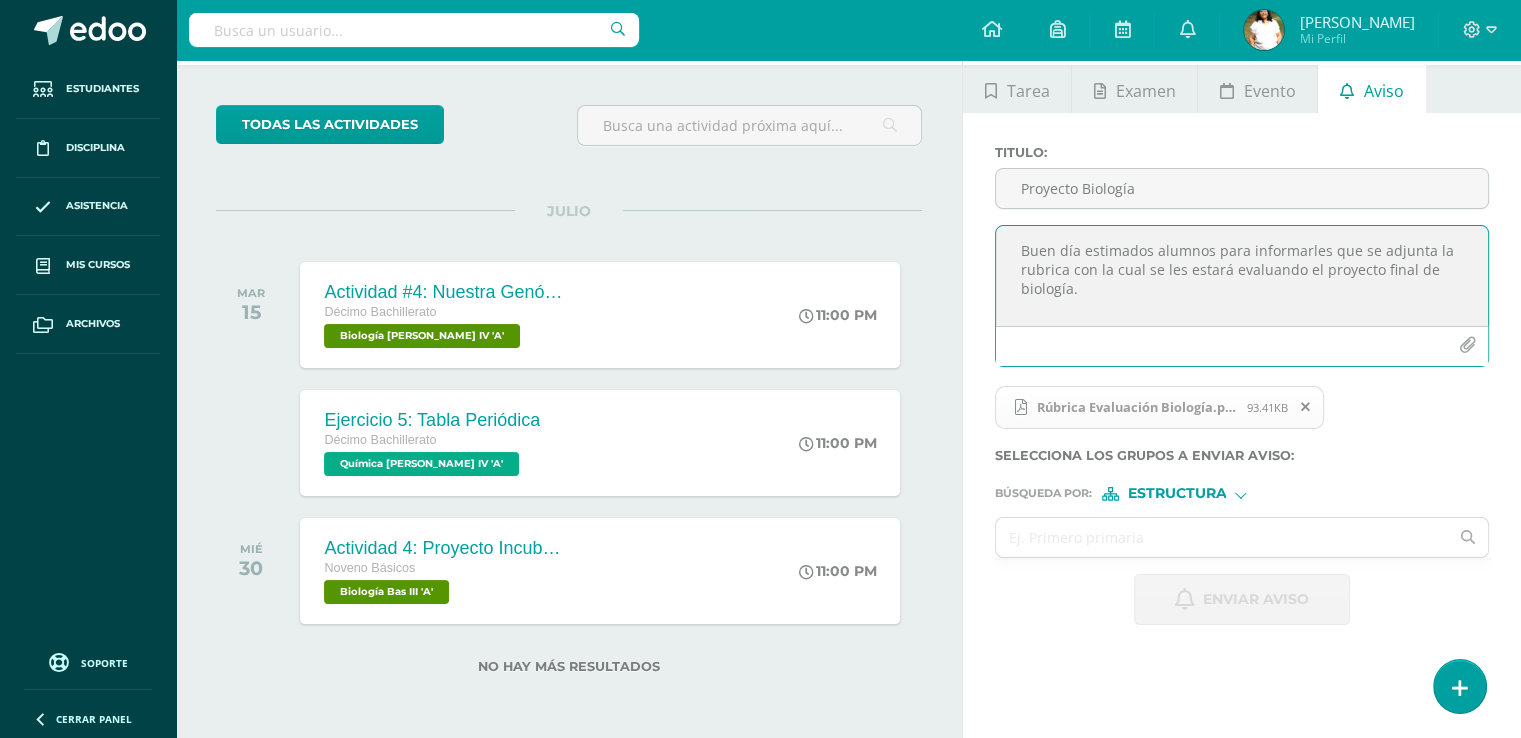click on "Estructura" at bounding box center [1176, 493] 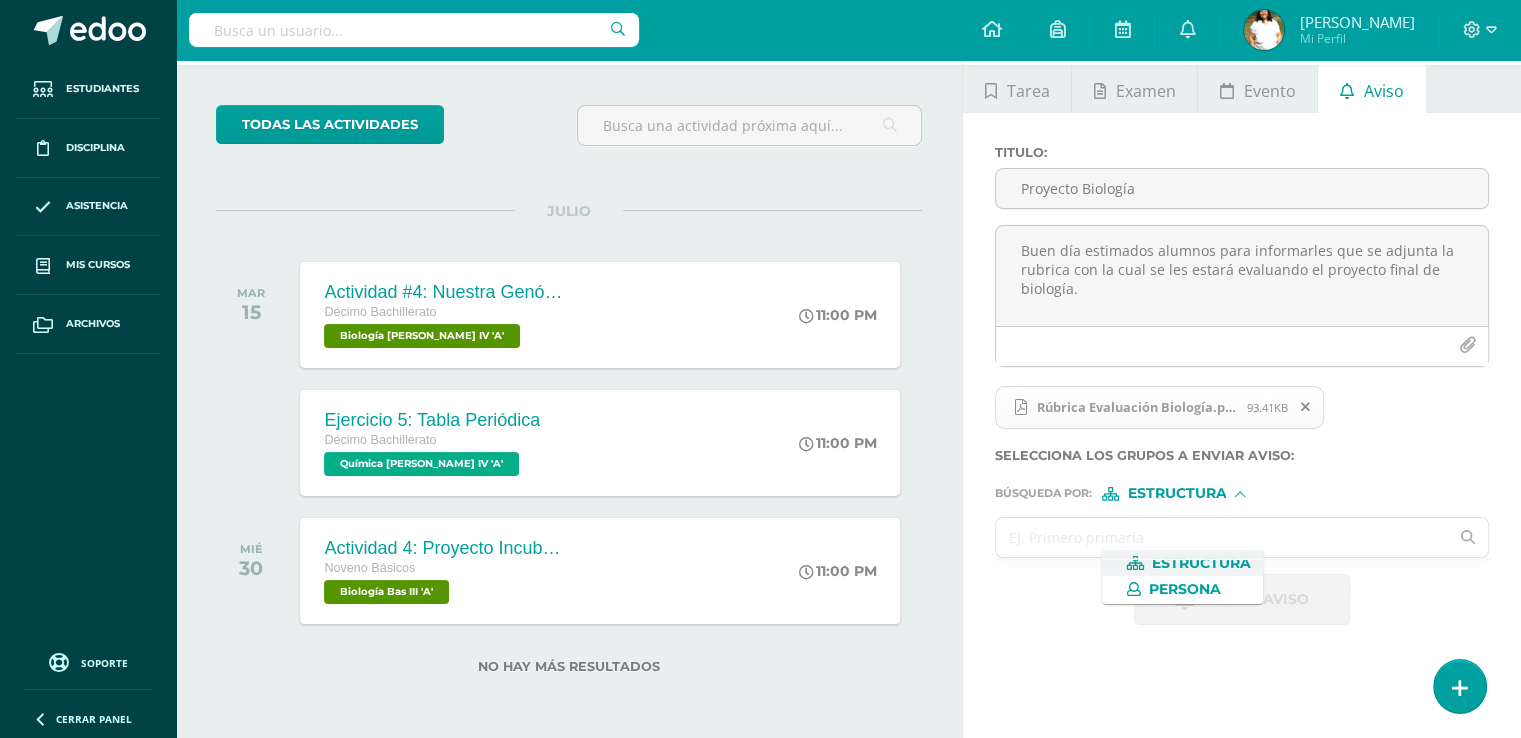 click at bounding box center [1222, 537] 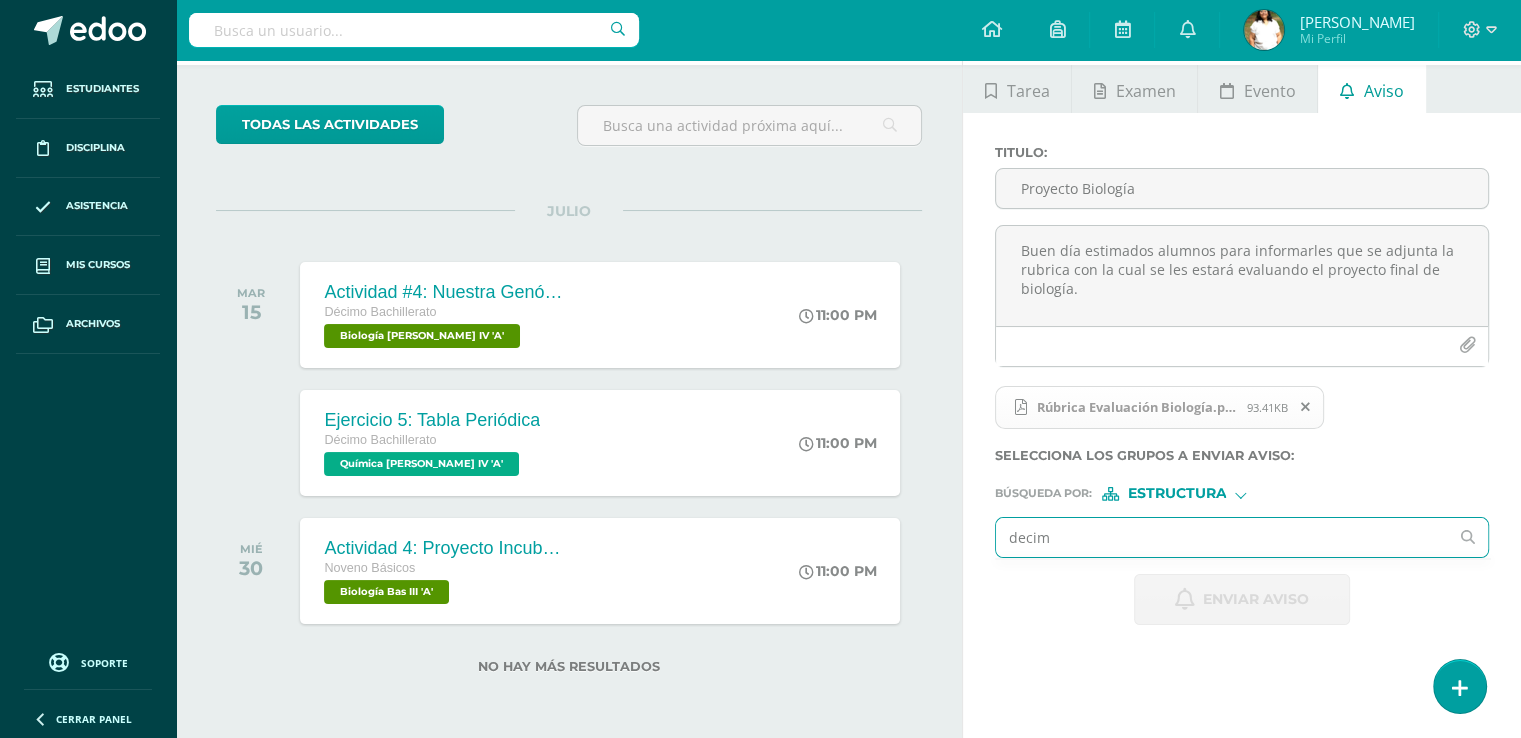 type on "decimo" 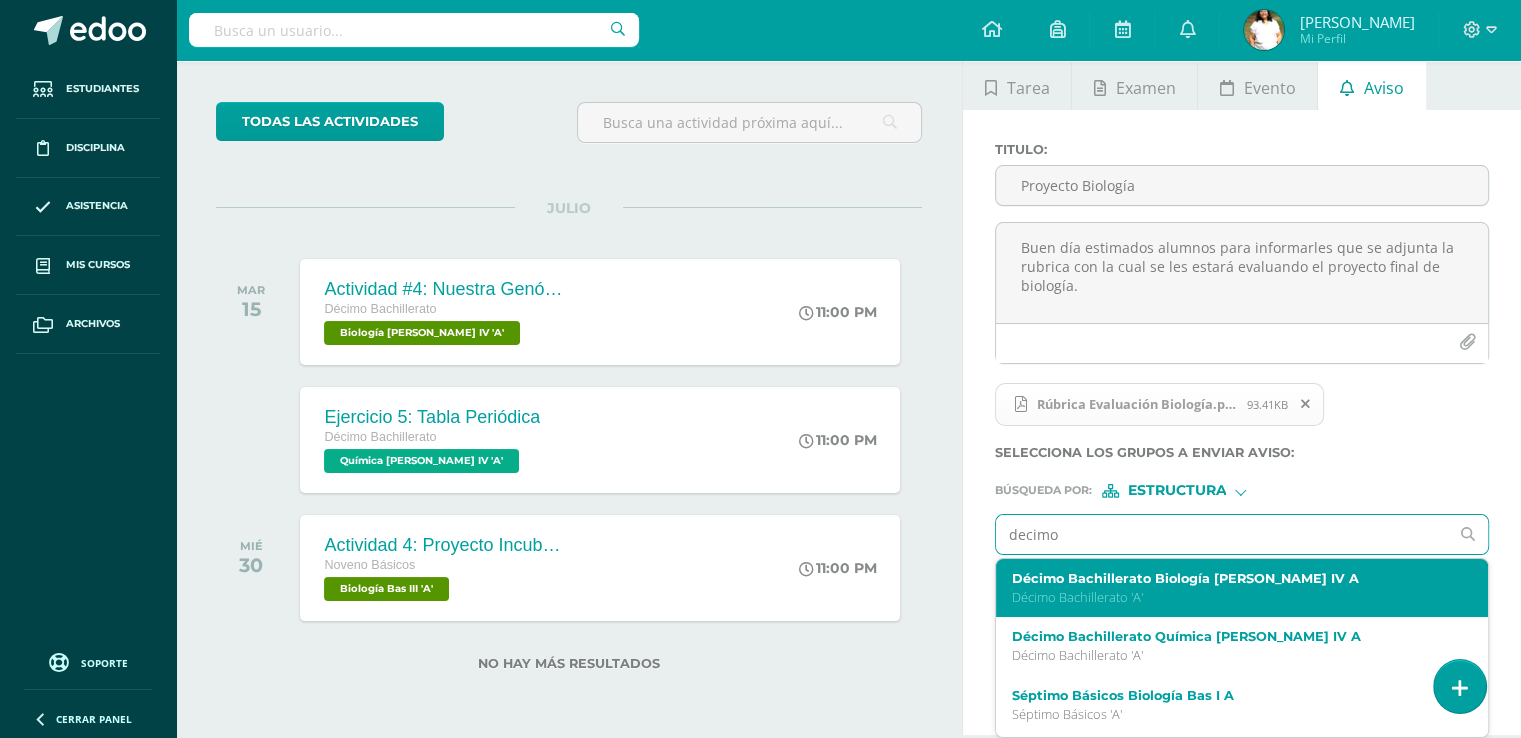click on "Décimo Bachillerato Biología  Bach IV A Décimo Bachillerato 'A'" at bounding box center (1232, 588) 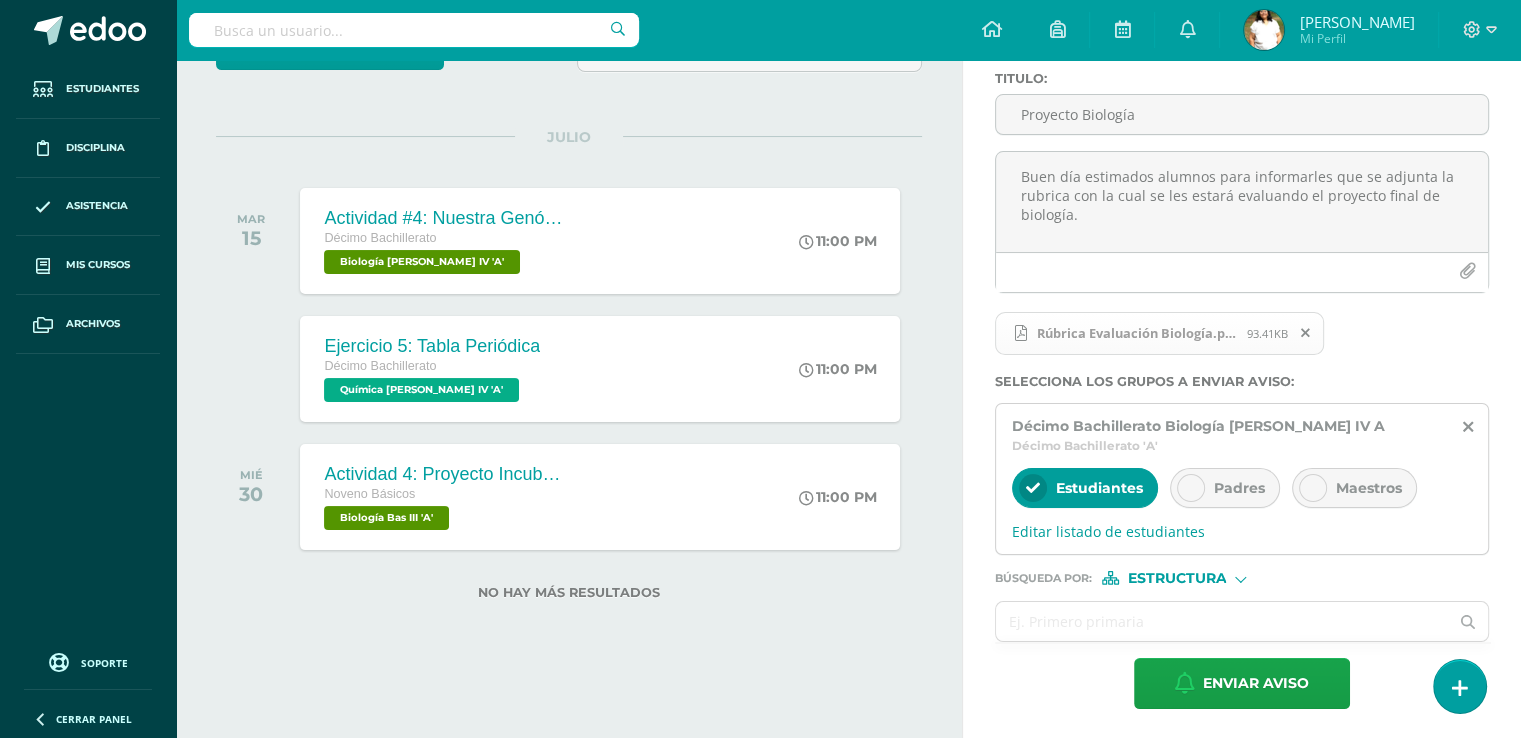 click at bounding box center (1191, 488) 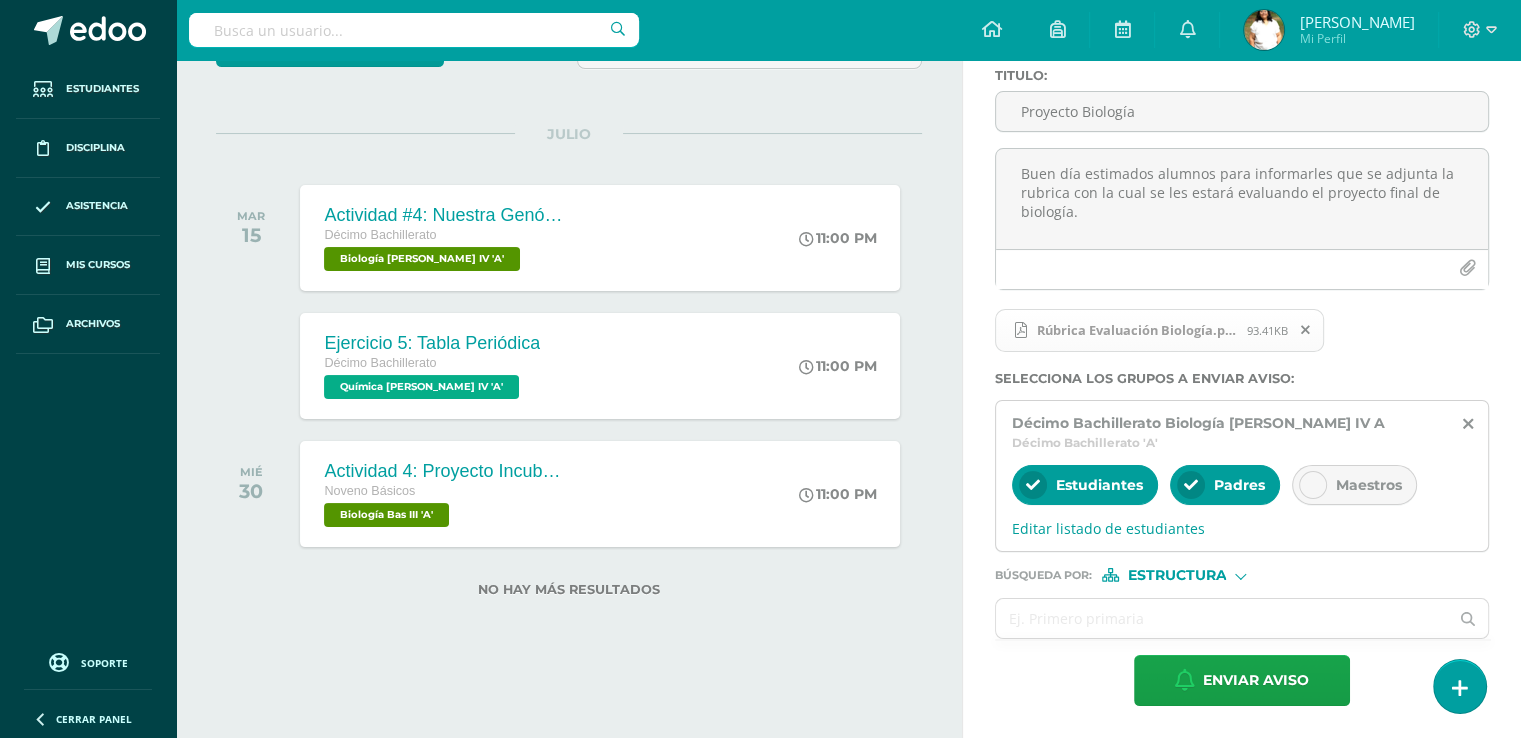 scroll, scrollTop: 245, scrollLeft: 0, axis: vertical 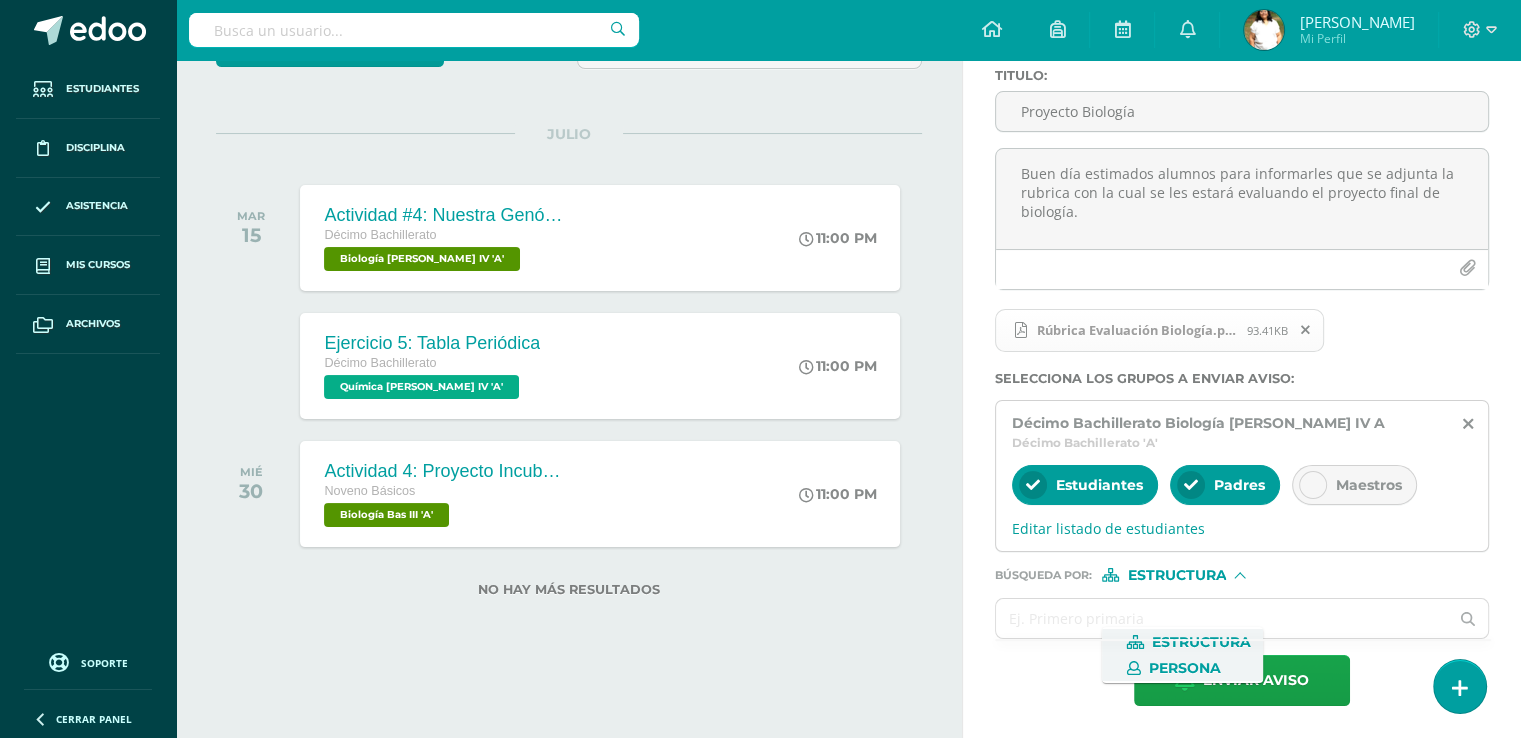 click on "Persona" at bounding box center (1185, 668) 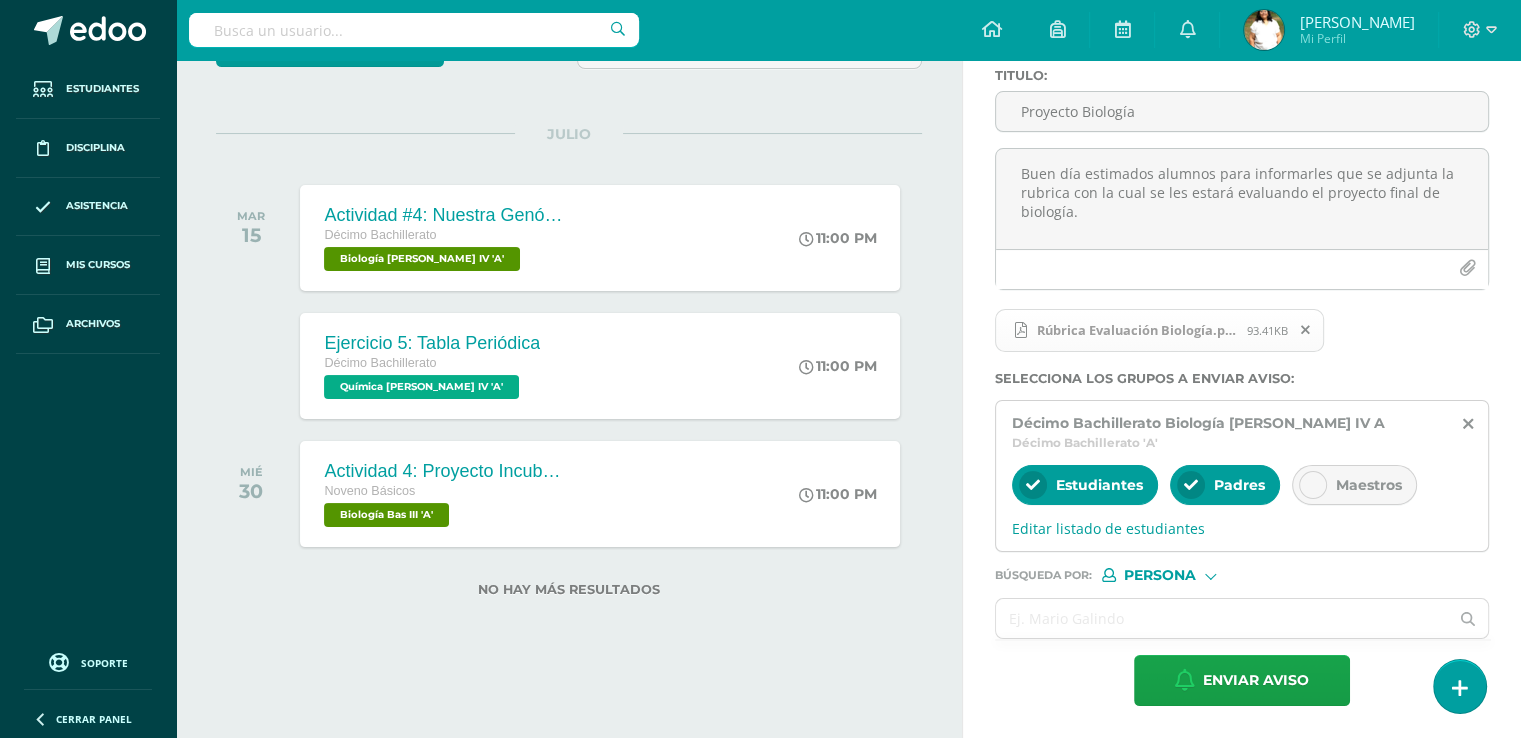 click at bounding box center [1222, 618] 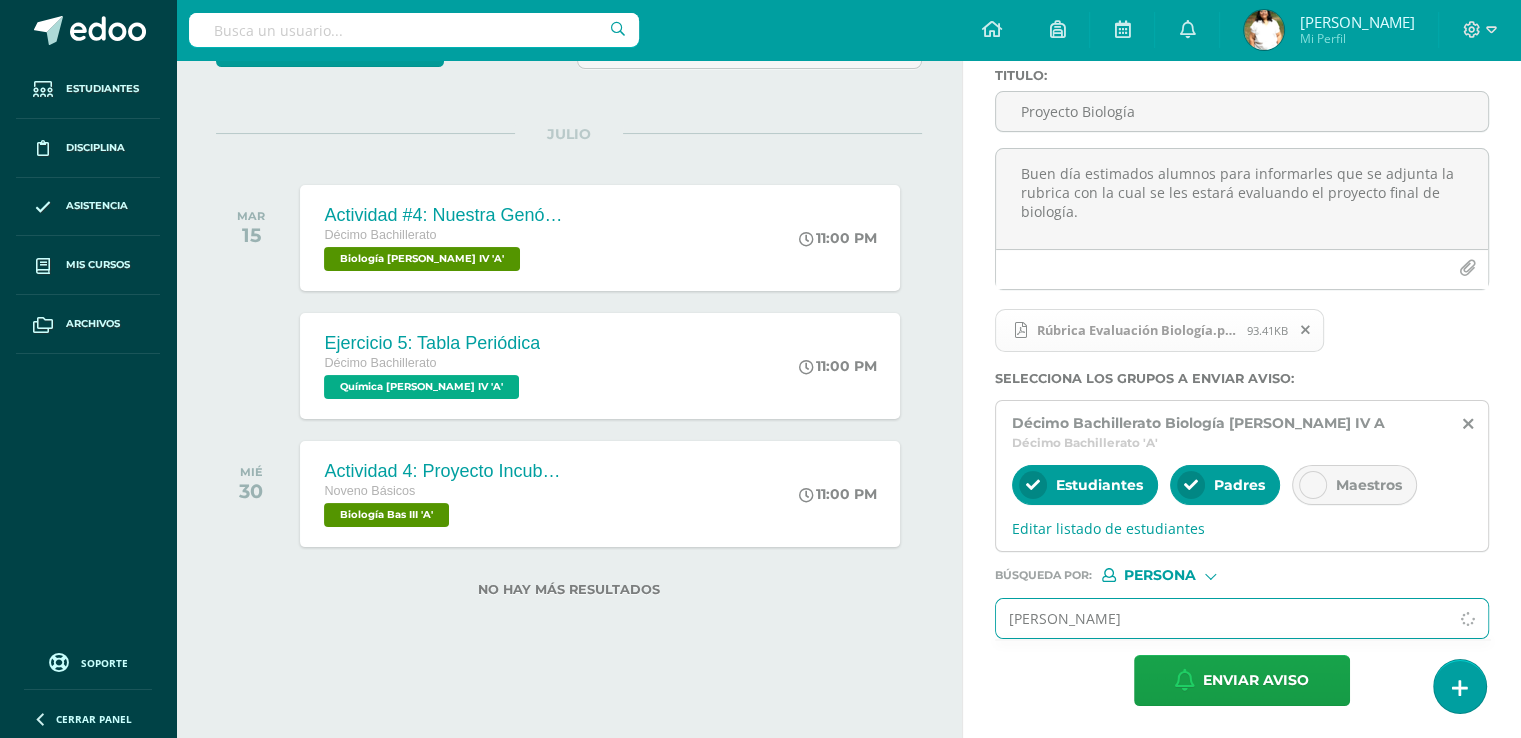 click on "sanda" at bounding box center [1222, 618] 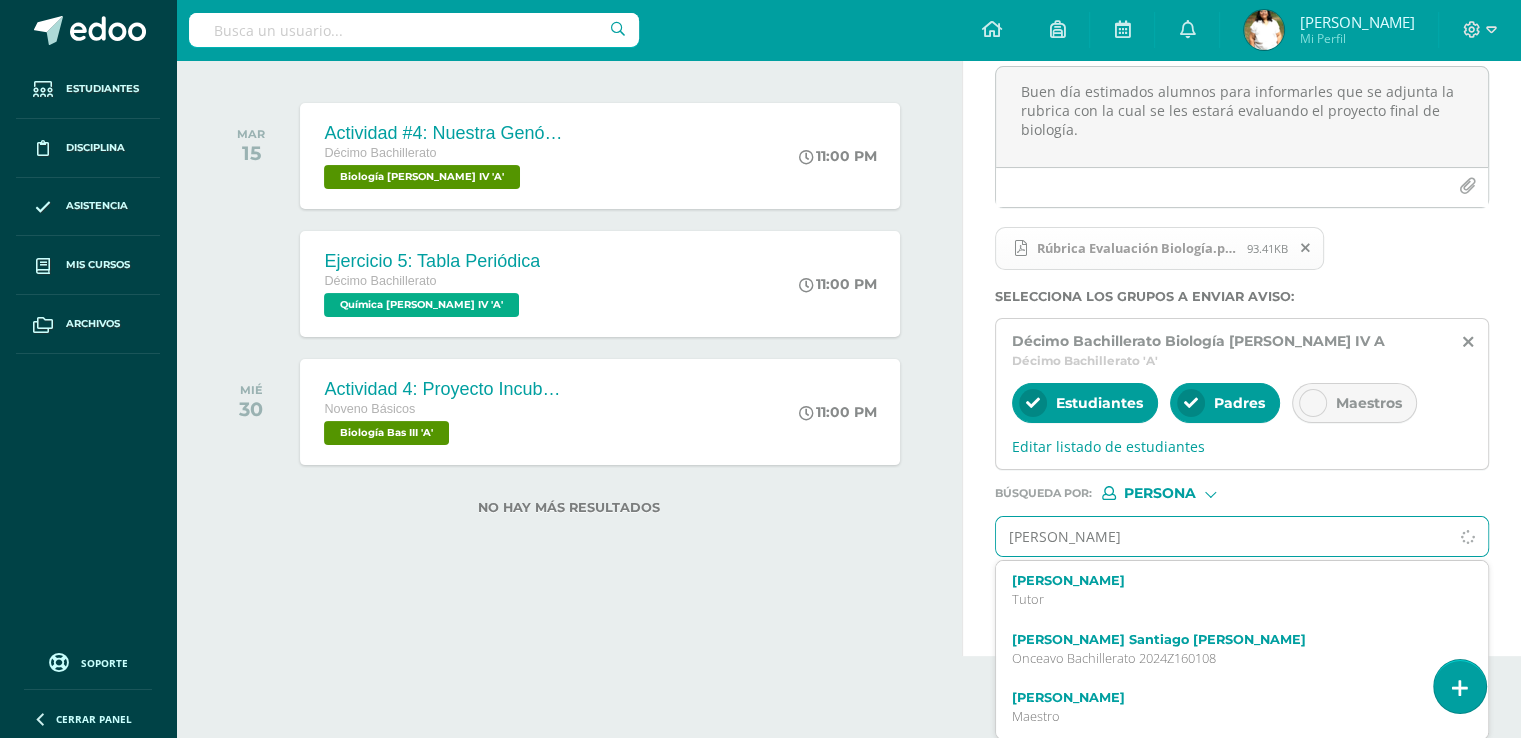 type on "sandra elizaberh" 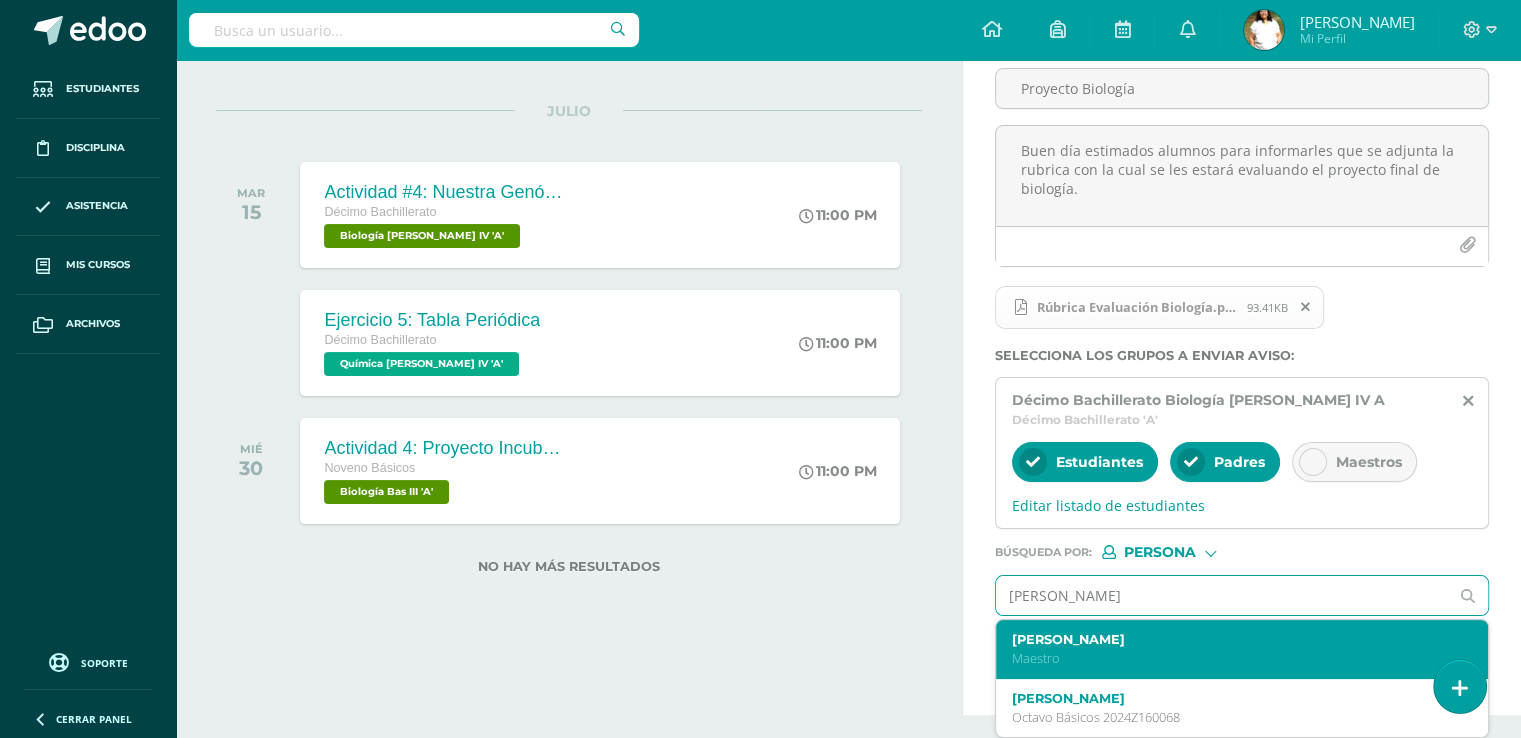 click on "Sandra Elizabeth López Peralta" at bounding box center [1232, 639] 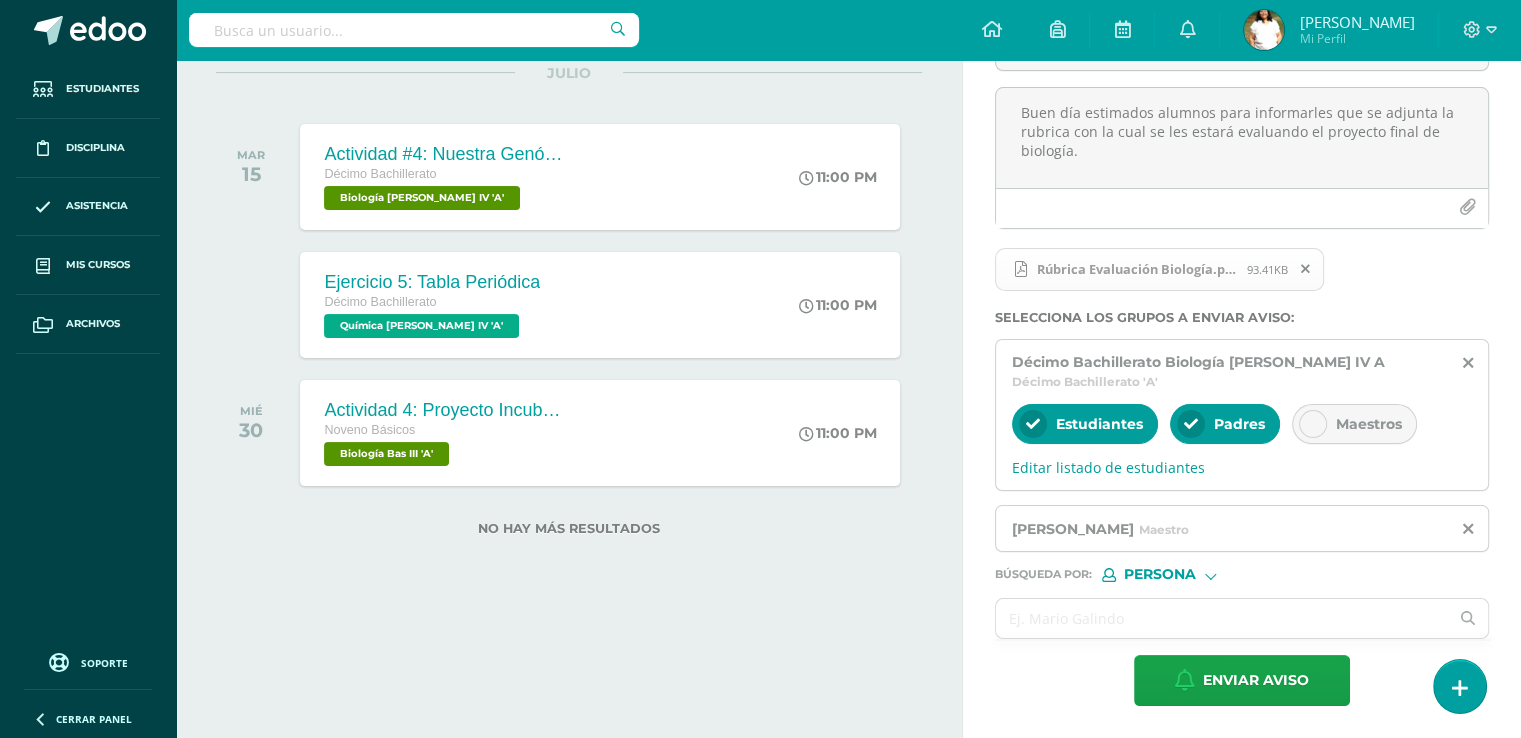 scroll, scrollTop: 331, scrollLeft: 0, axis: vertical 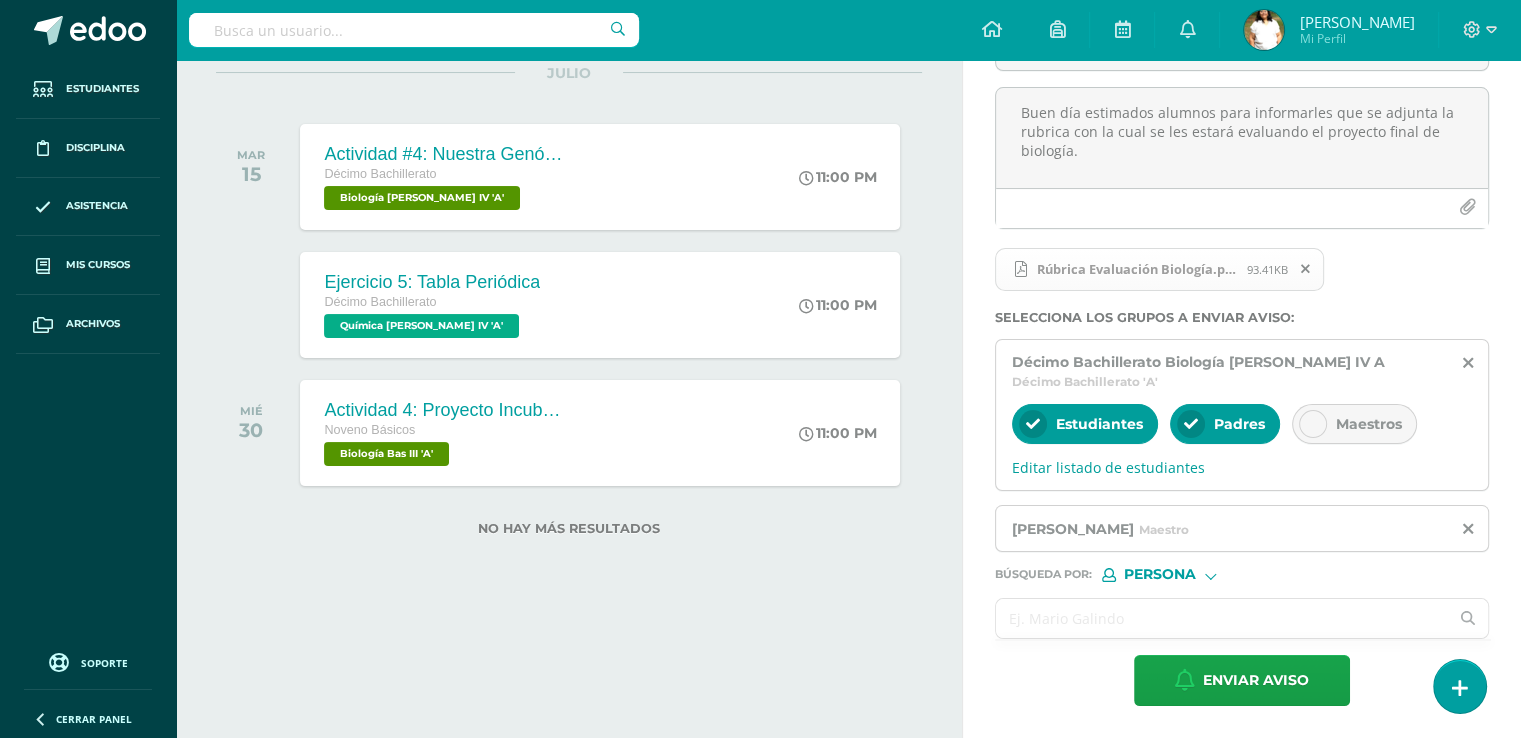 click at bounding box center [1222, 618] 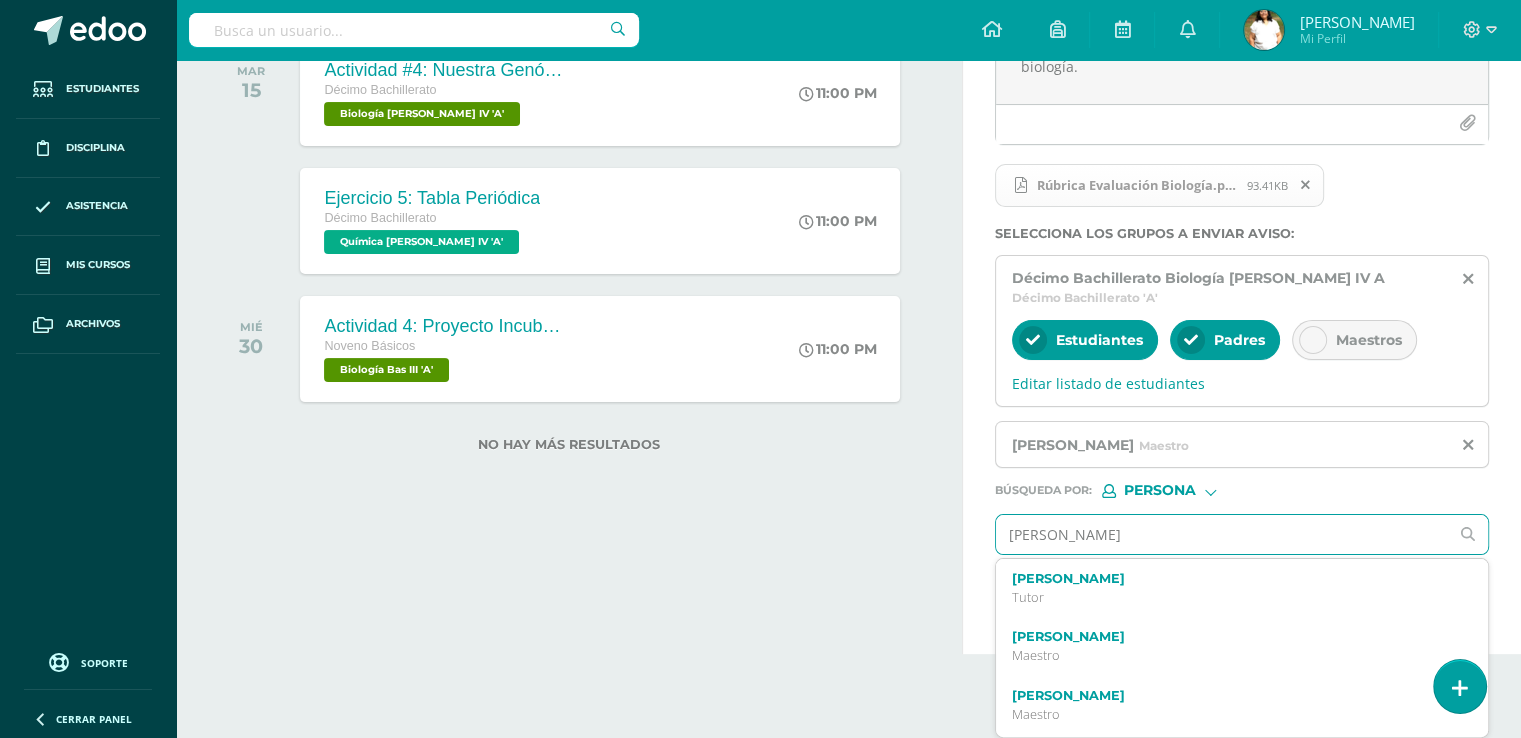 type on "lilian garoz" 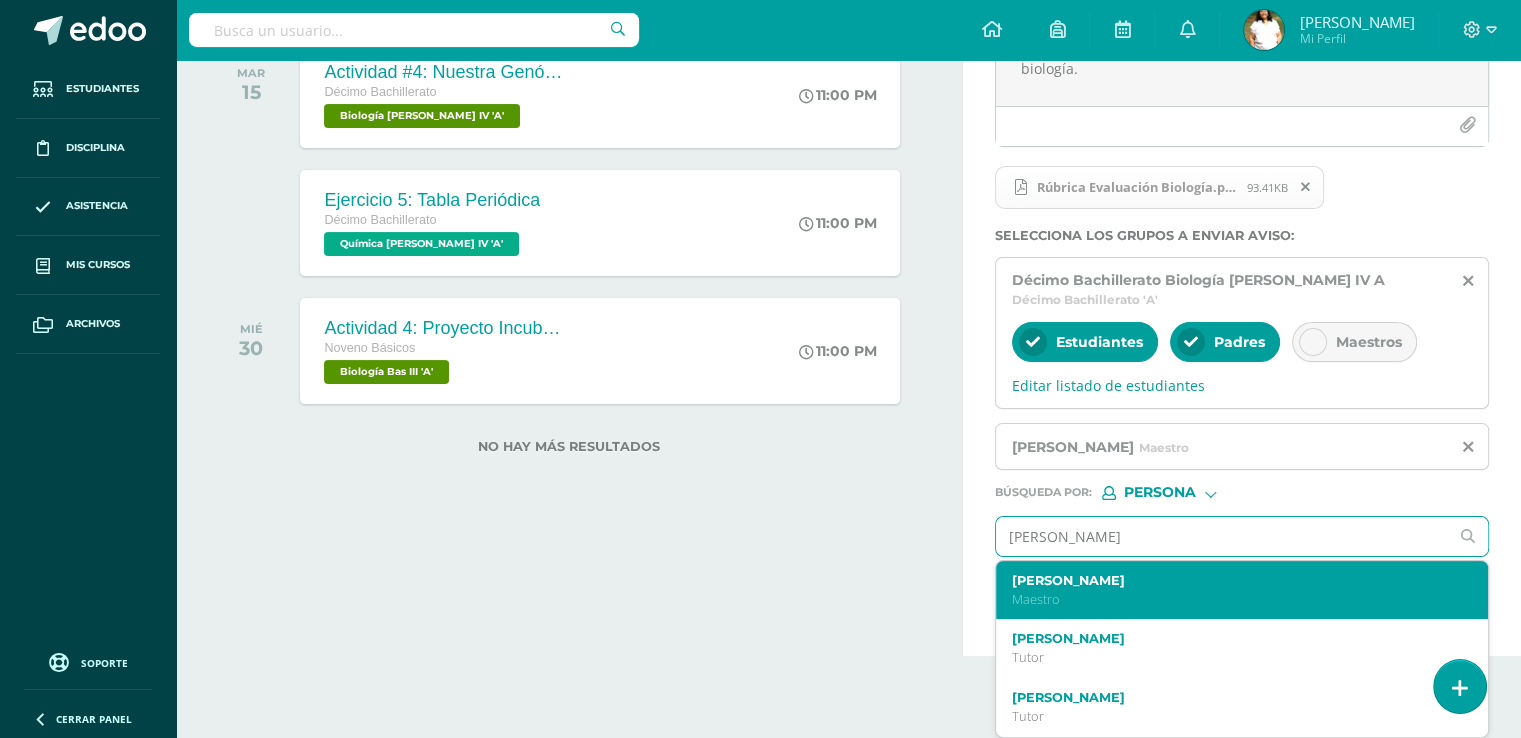 click on "[PERSON_NAME]" at bounding box center [1232, 580] 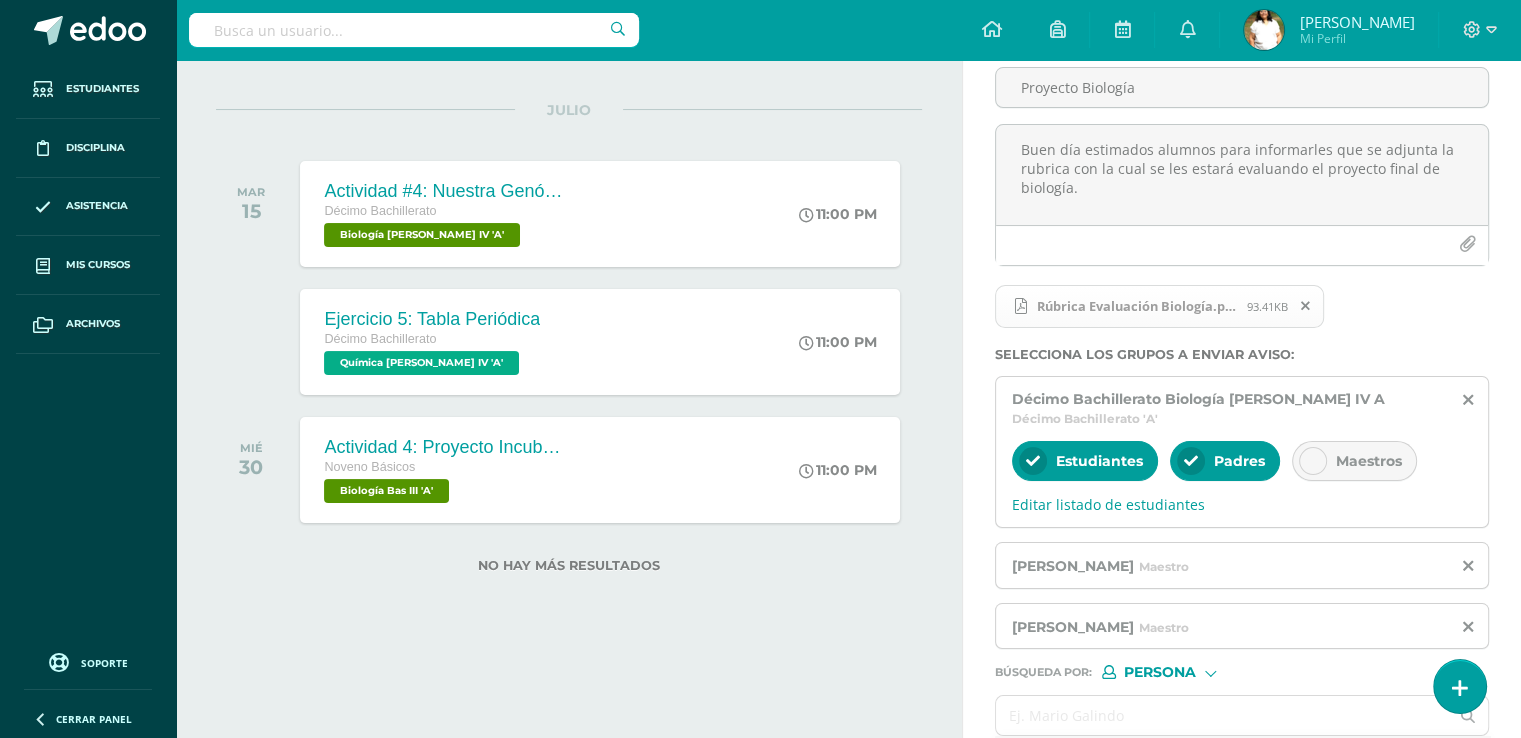 scroll, scrollTop: 191, scrollLeft: 0, axis: vertical 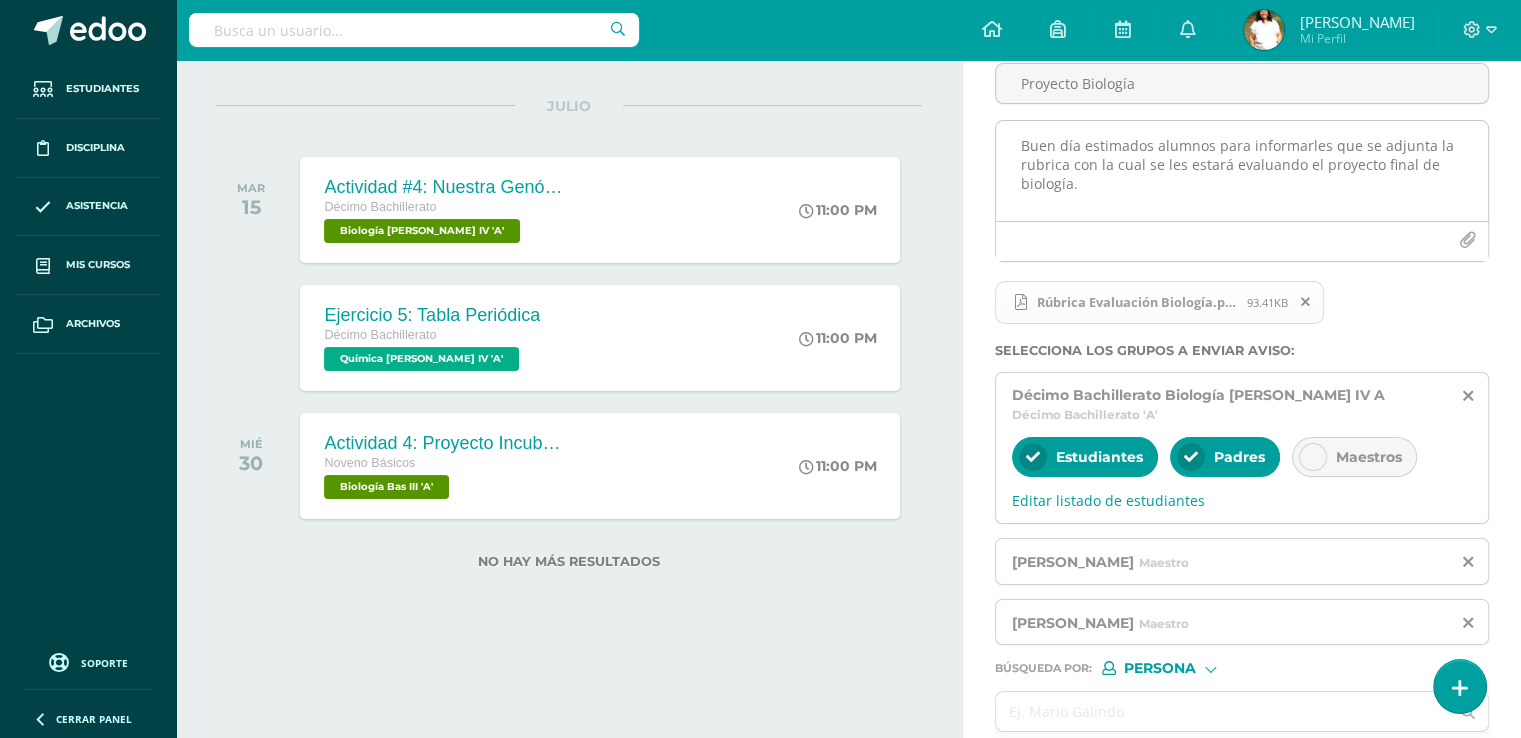 click on "Buen día estimados alumnos para informarles que se adjunta la rubrica con la cual se les estará evaluando el proyecto final de biología." at bounding box center (1242, 171) 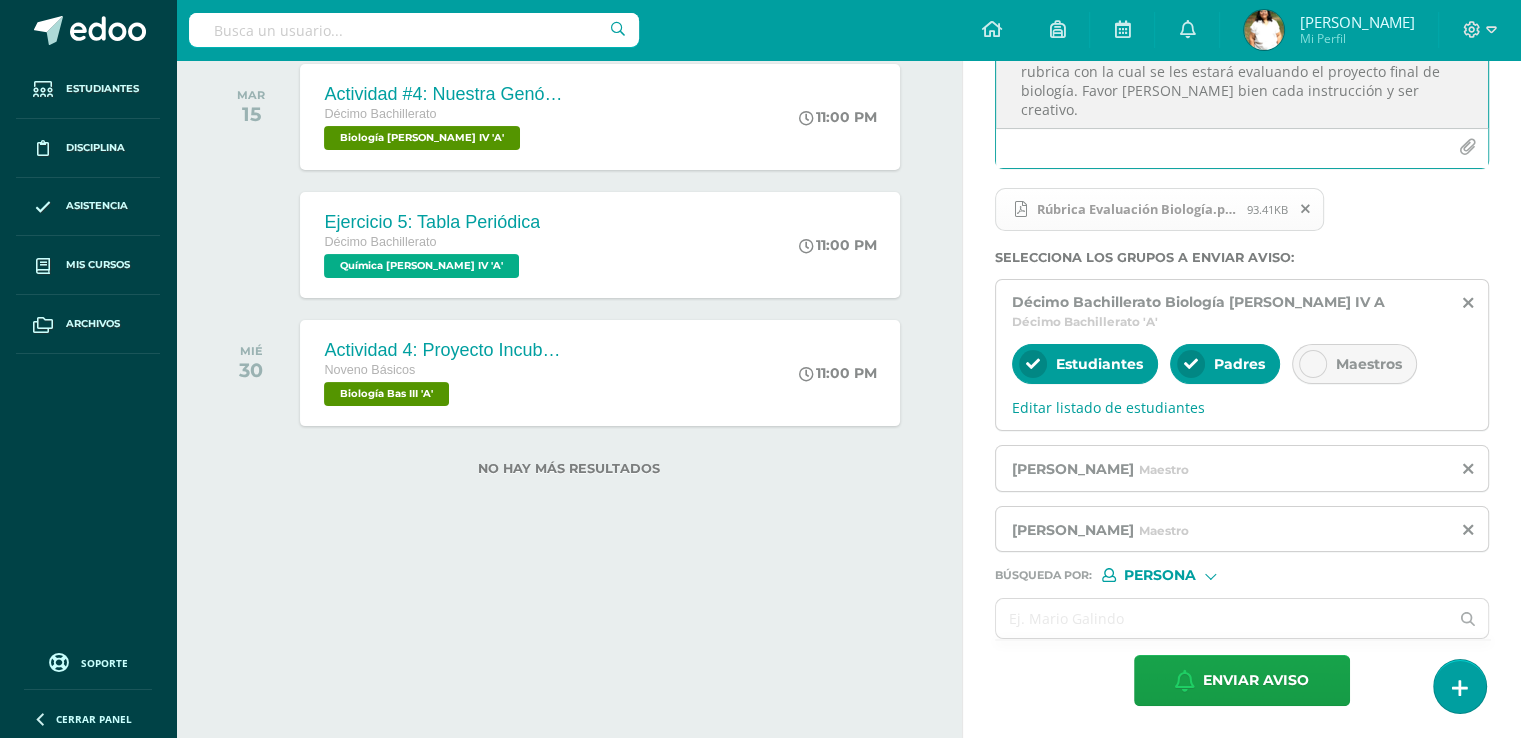 scroll, scrollTop: 436, scrollLeft: 0, axis: vertical 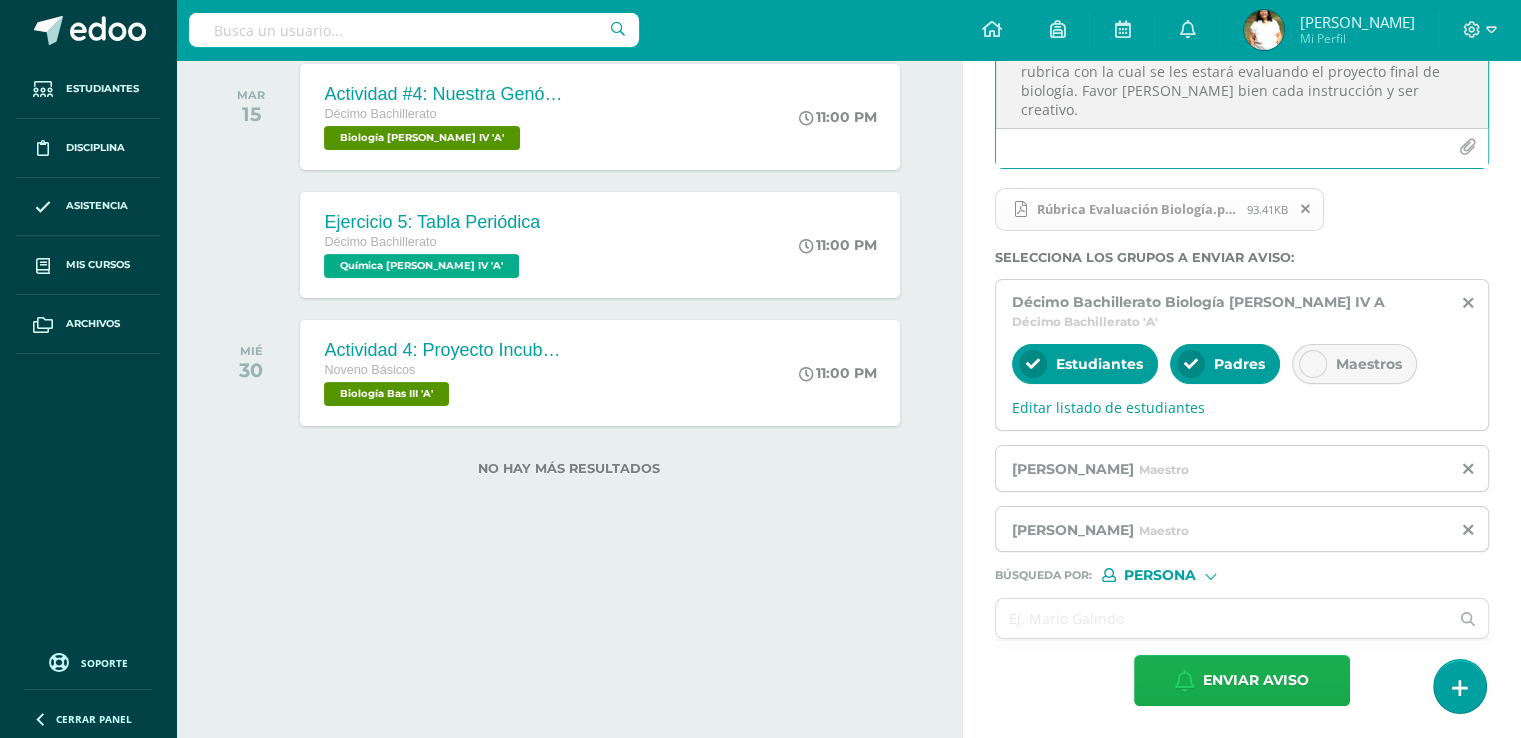 type on "Buen día estimados alumnos para informarles que se adjunta la rubrica con la cual se les estará evaluando el proyecto final de biología. Favor de leer bien cada instrucción y ser creativo." 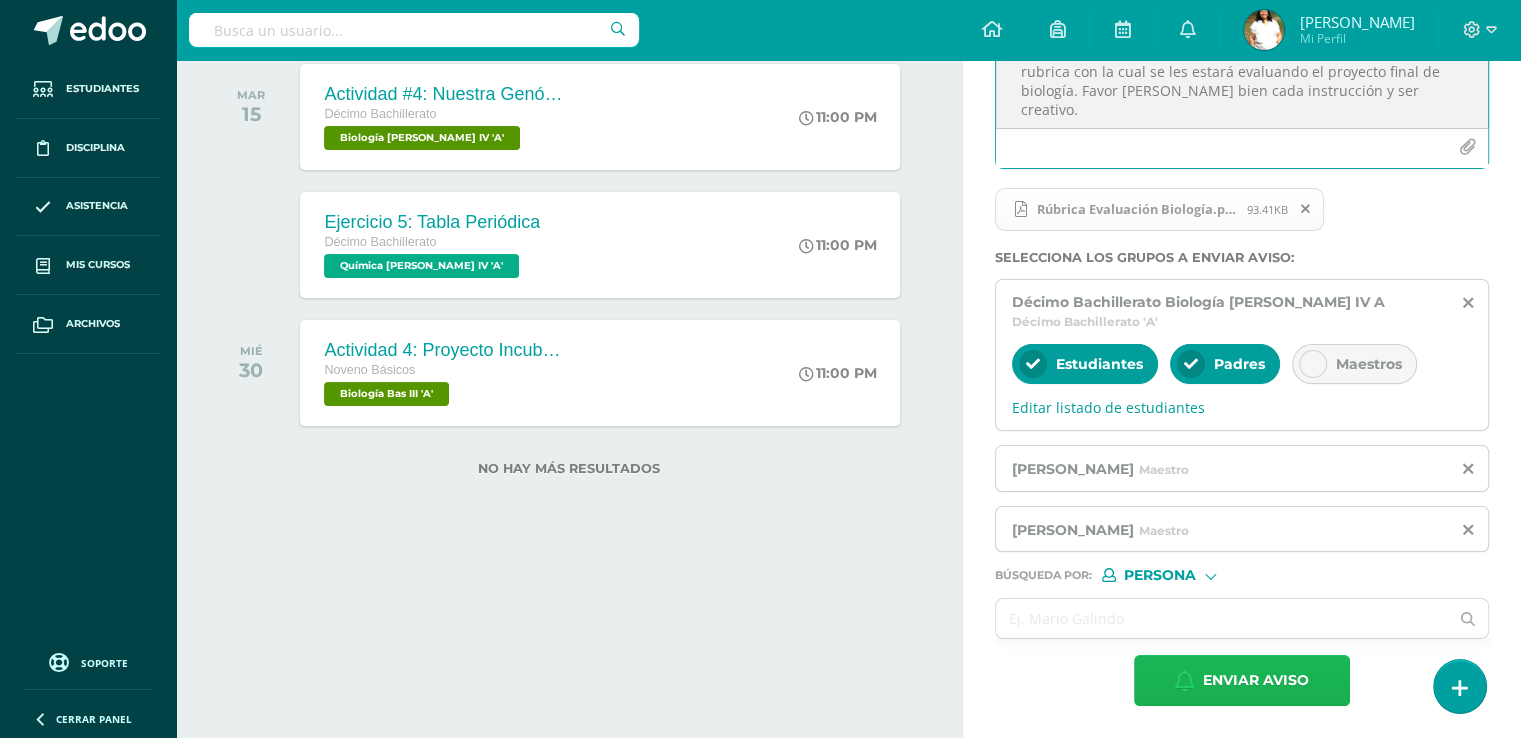 click on "Enviar aviso" at bounding box center (1256, 680) 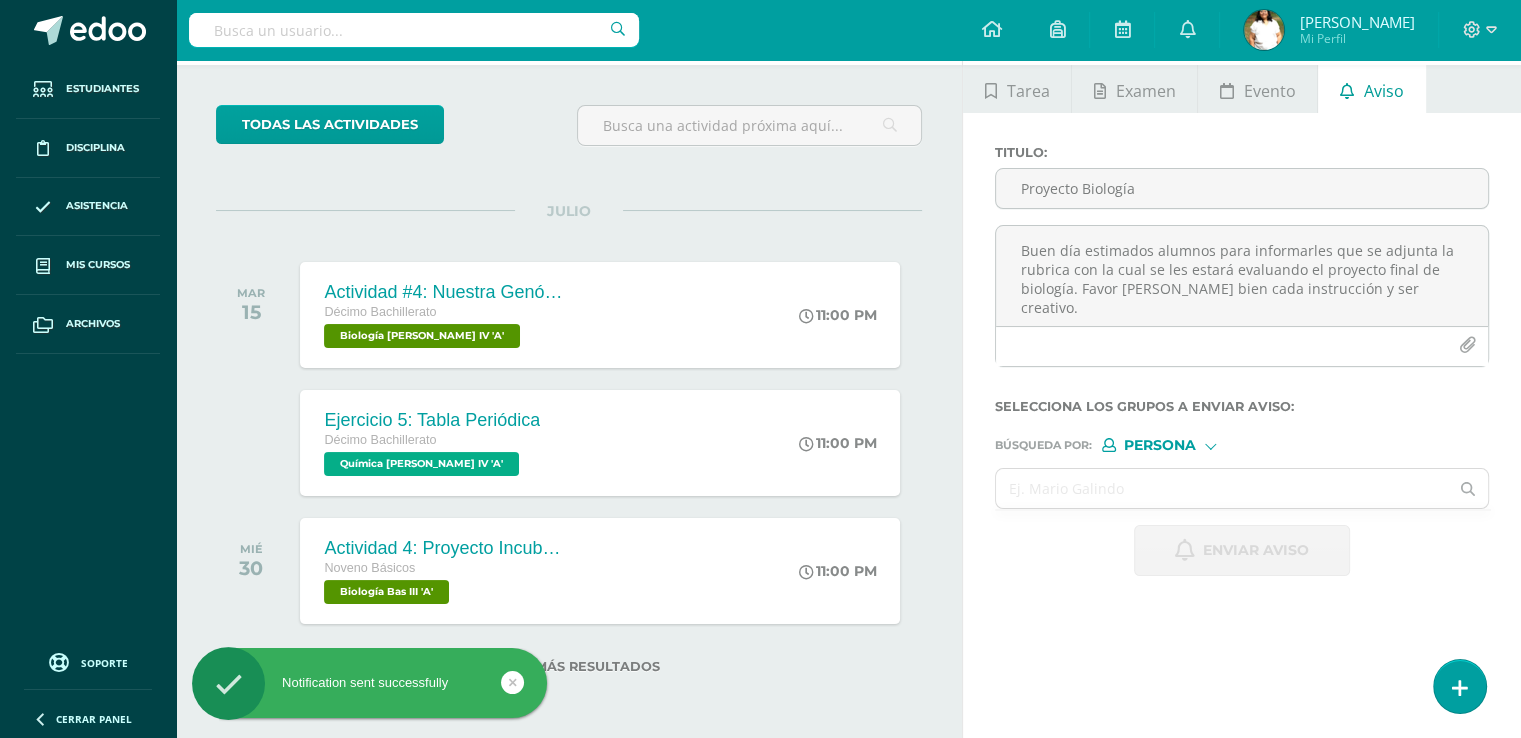 scroll, scrollTop: 160, scrollLeft: 0, axis: vertical 